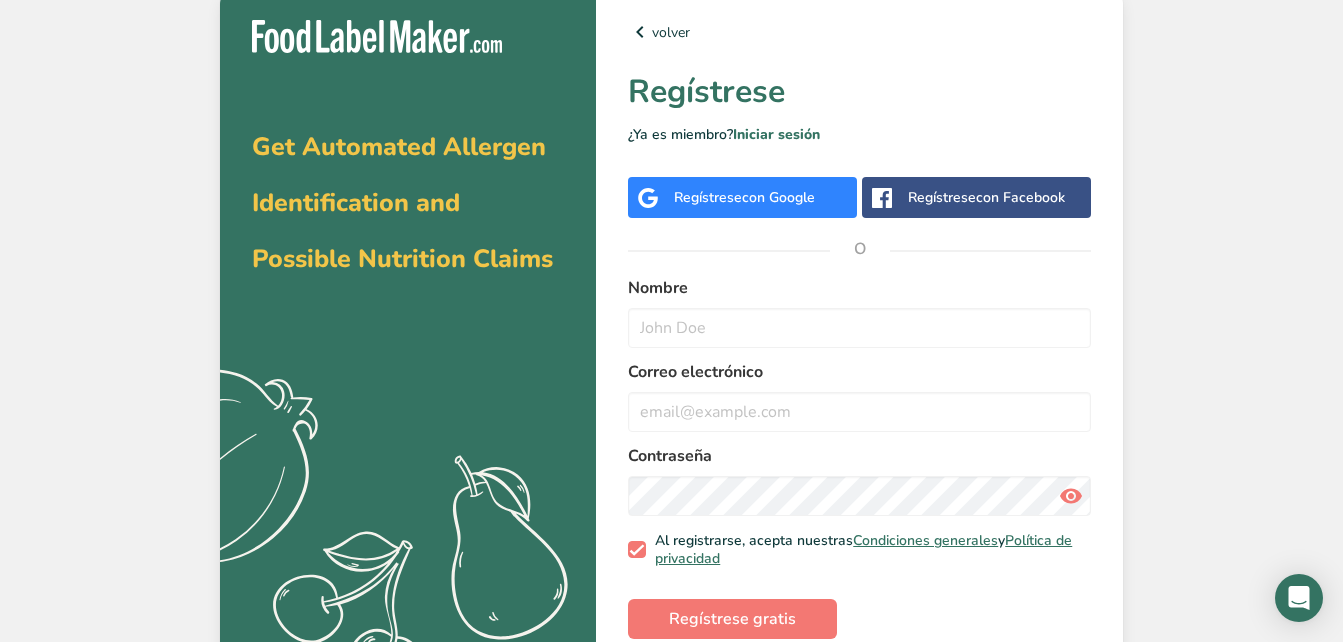 scroll, scrollTop: 0, scrollLeft: 0, axis: both 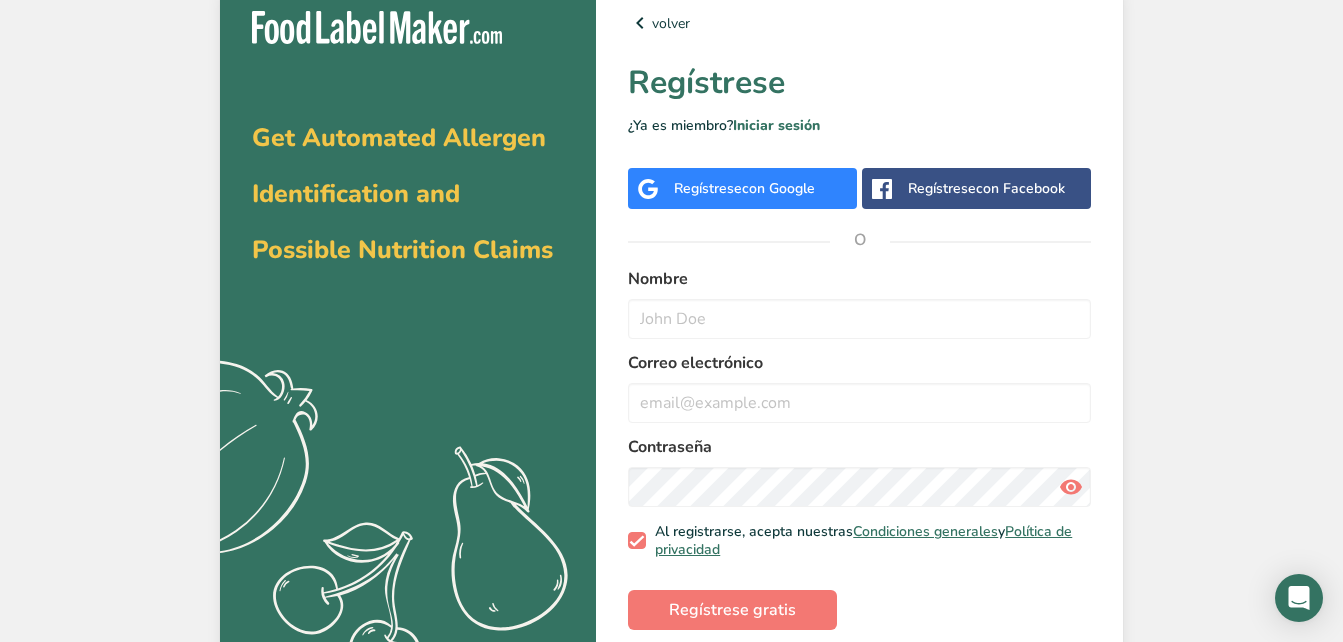 click on "con Google" at bounding box center [778, 188] 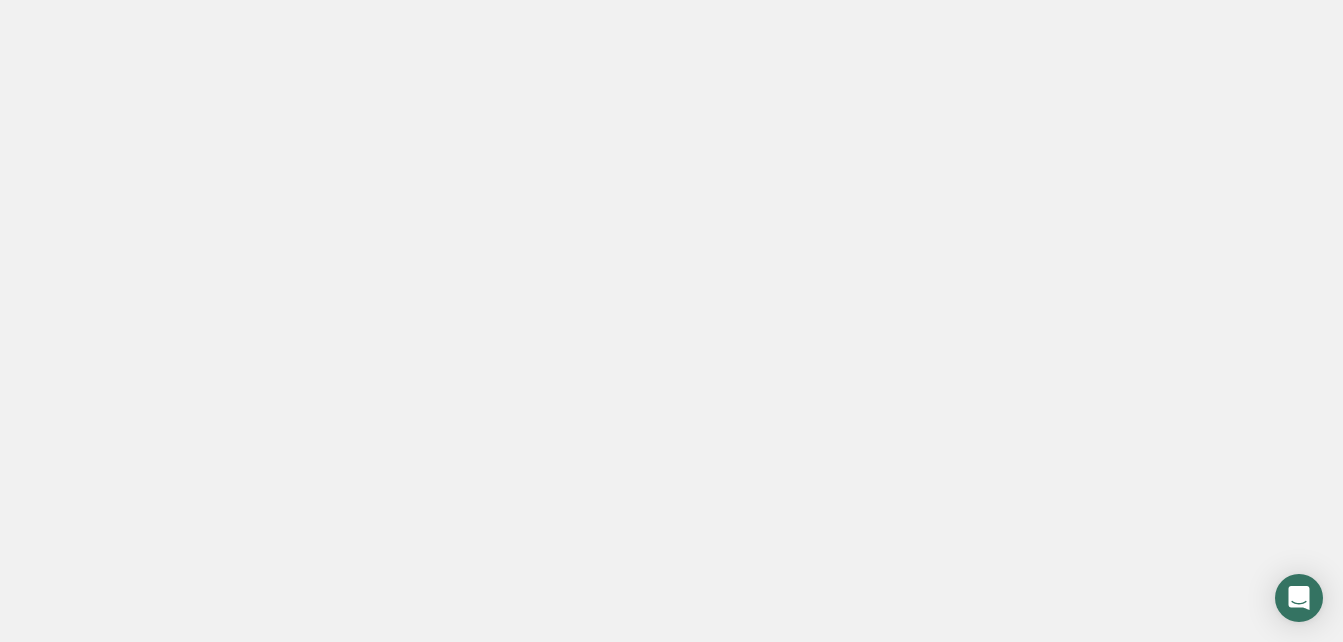 scroll, scrollTop: 0, scrollLeft: 0, axis: both 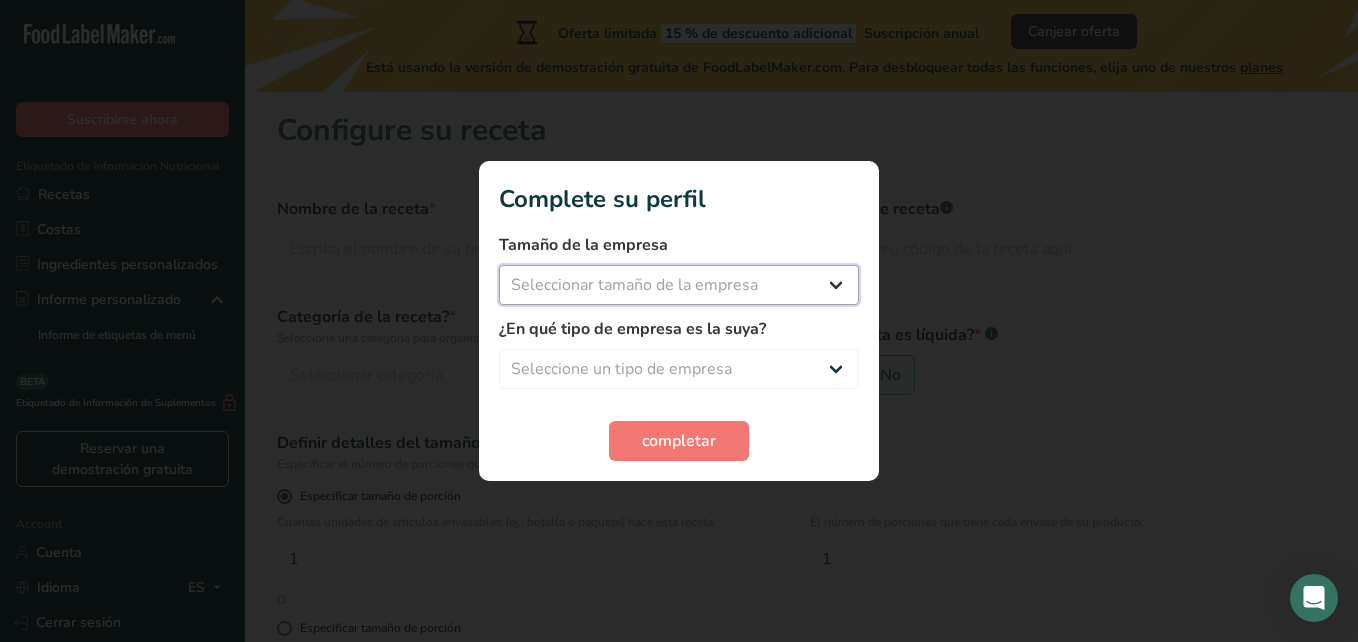 click on "Seleccionar tamaño de la empresa
Menos de 10 empleados
De 10 a 50 empleados
De 51 a 500 empleados
Más de 500 empleados" at bounding box center (679, 285) 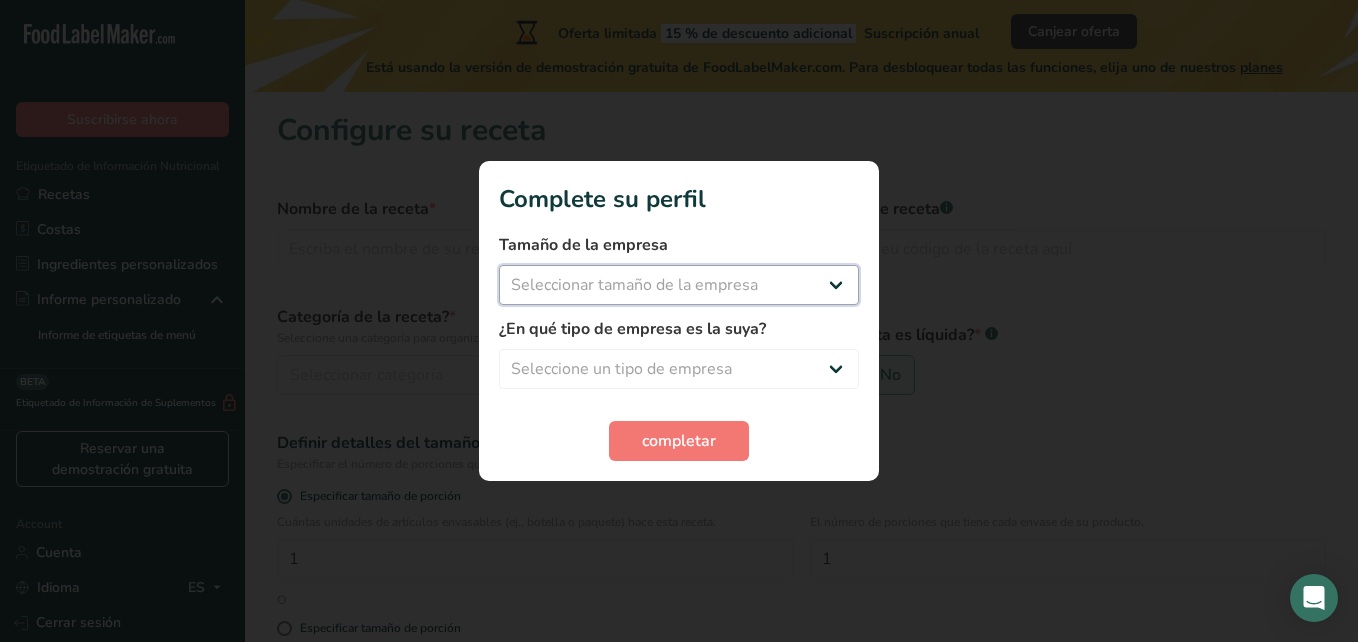 select on "1" 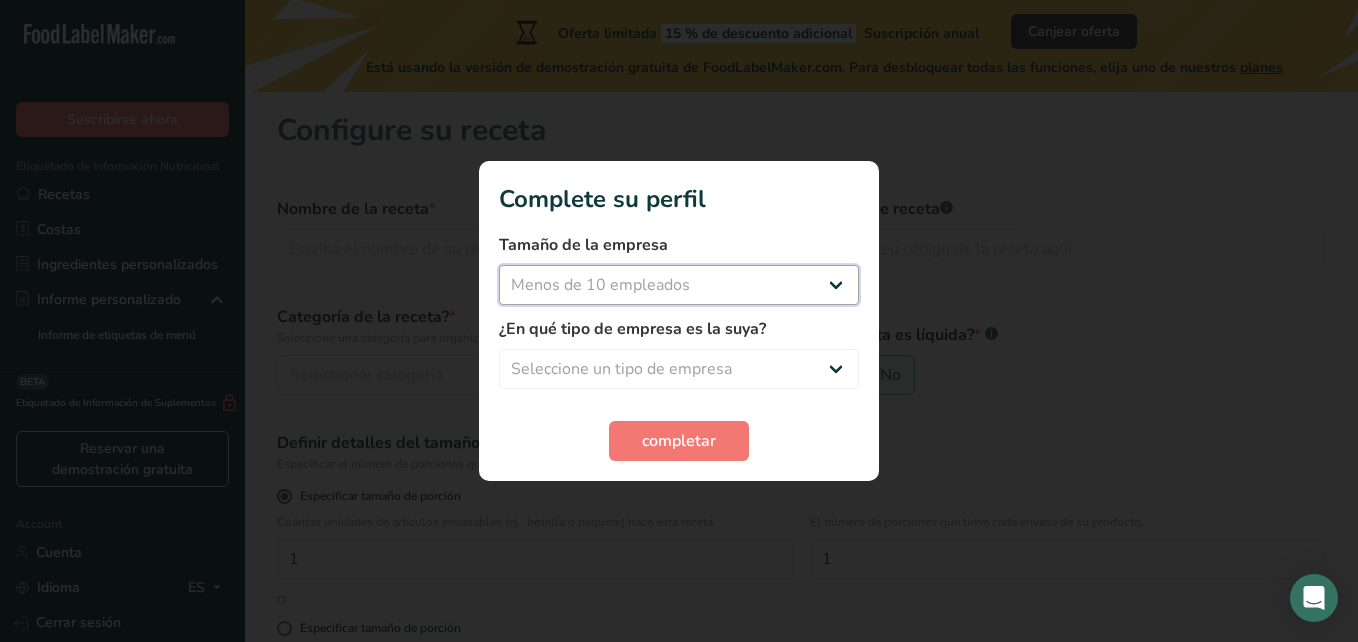 click on "Seleccionar tamaño de la empresa
Menos de 10 empleados
De 10 a 50 empleados
De 51 a 500 empleados
Más de 500 empleados" at bounding box center [679, 285] 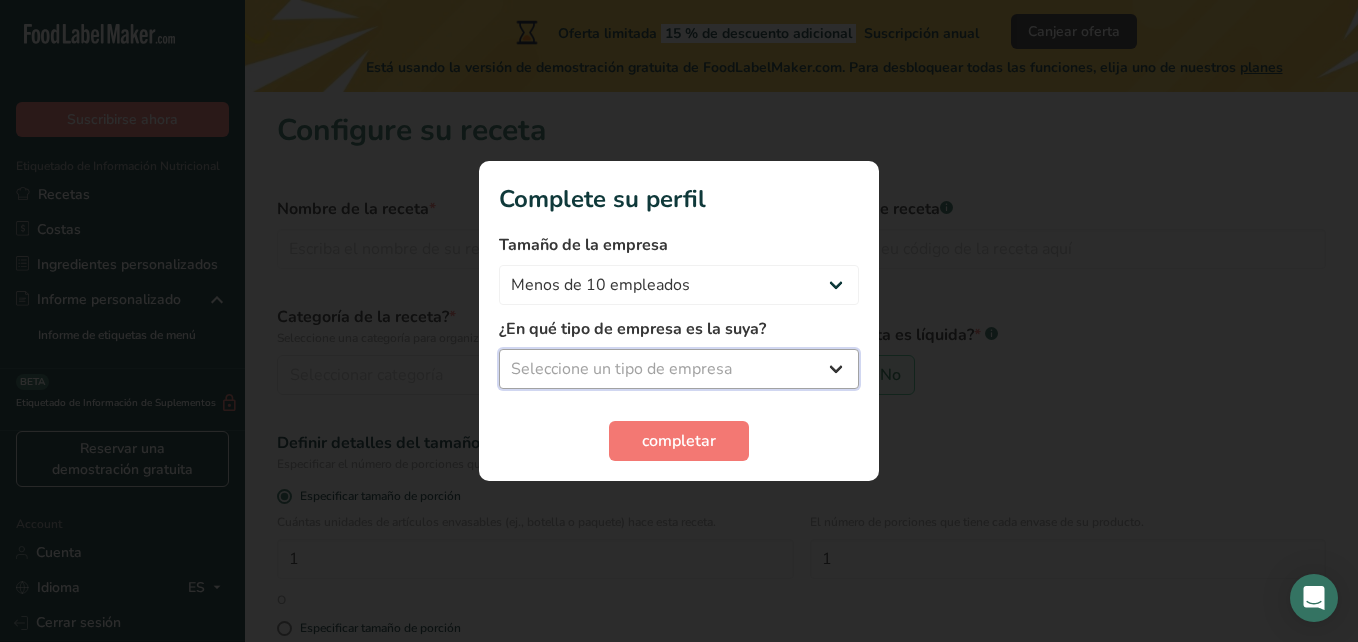 click on "Seleccione un tipo de empresa
Fabricante de alimentos envasados
Restaurante y cafetería
Panadería
Empresa de comidas preparadas y cáterin
Nutricionista
Bloguero gastronómico
Entrenador personal
Otro" at bounding box center (679, 369) 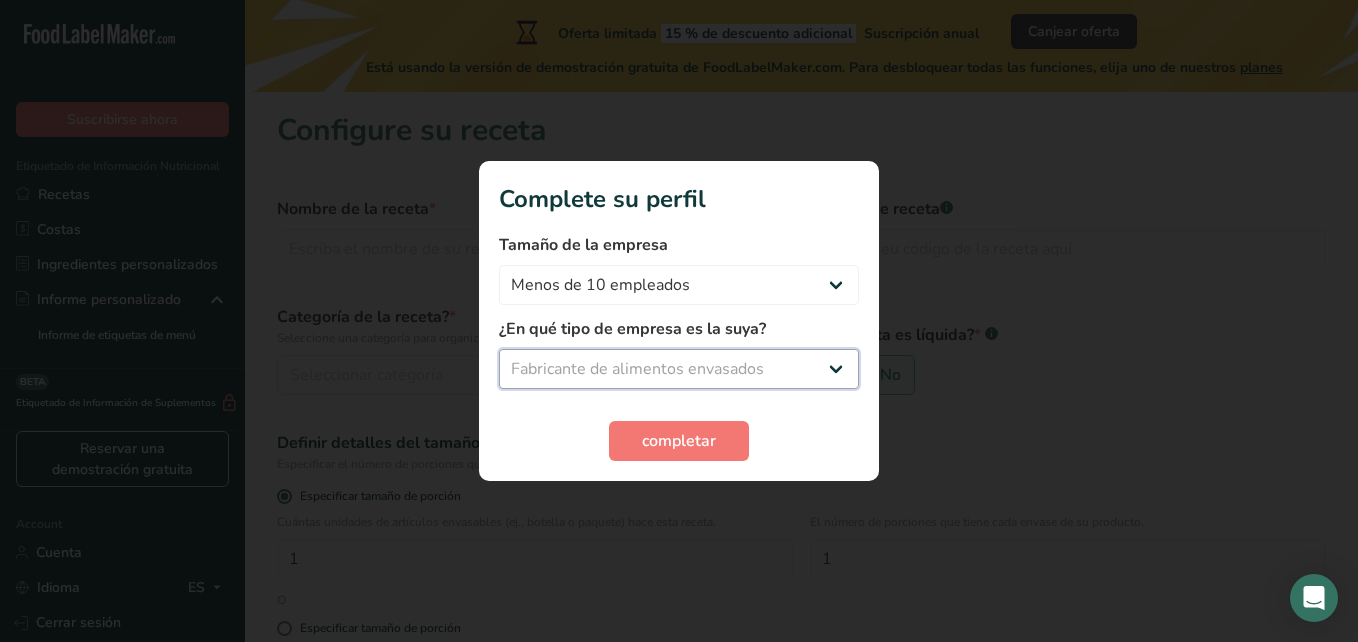 click on "Seleccione un tipo de empresa
Fabricante de alimentos envasados
Restaurante y cafetería
Panadería
Empresa de comidas preparadas y cáterin
Nutricionista
Bloguero gastronómico
Entrenador personal
Otro" at bounding box center [679, 369] 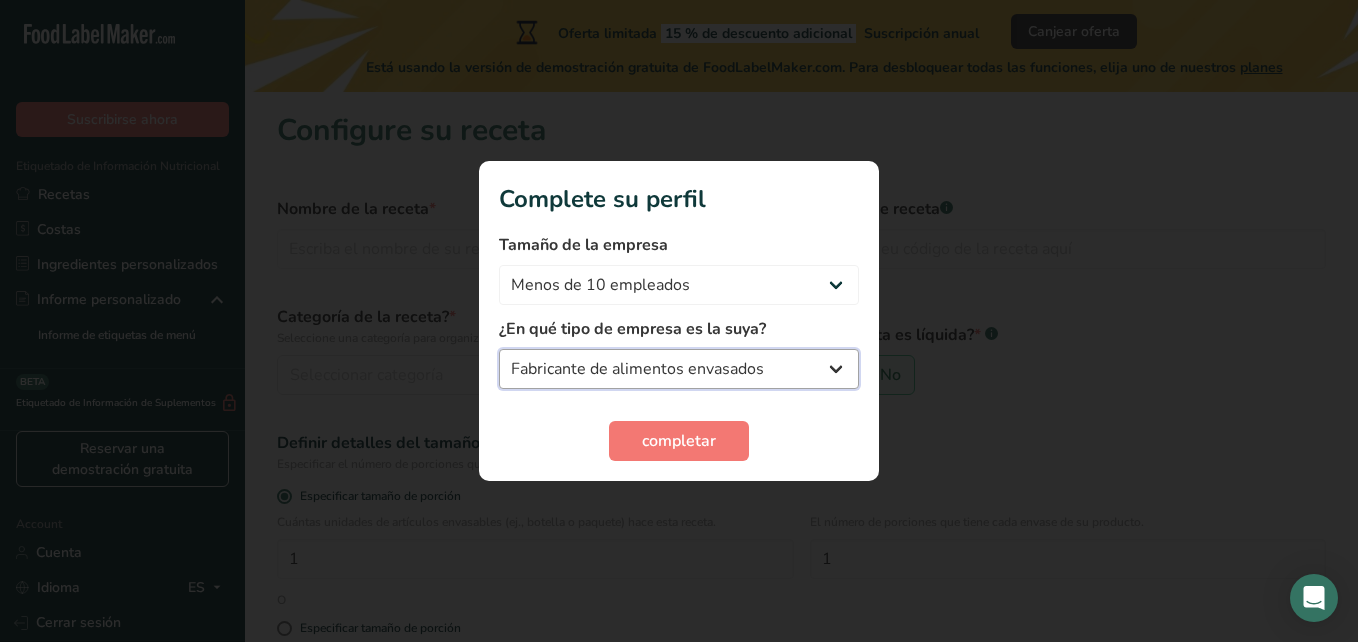 click on "Fabricante de alimentos envasados
Restaurante y cafetería
Panadería
Empresa de comidas preparadas y cáterin
Nutricionista
Bloguero gastronómico
Entrenador personal
Otro" at bounding box center [679, 369] 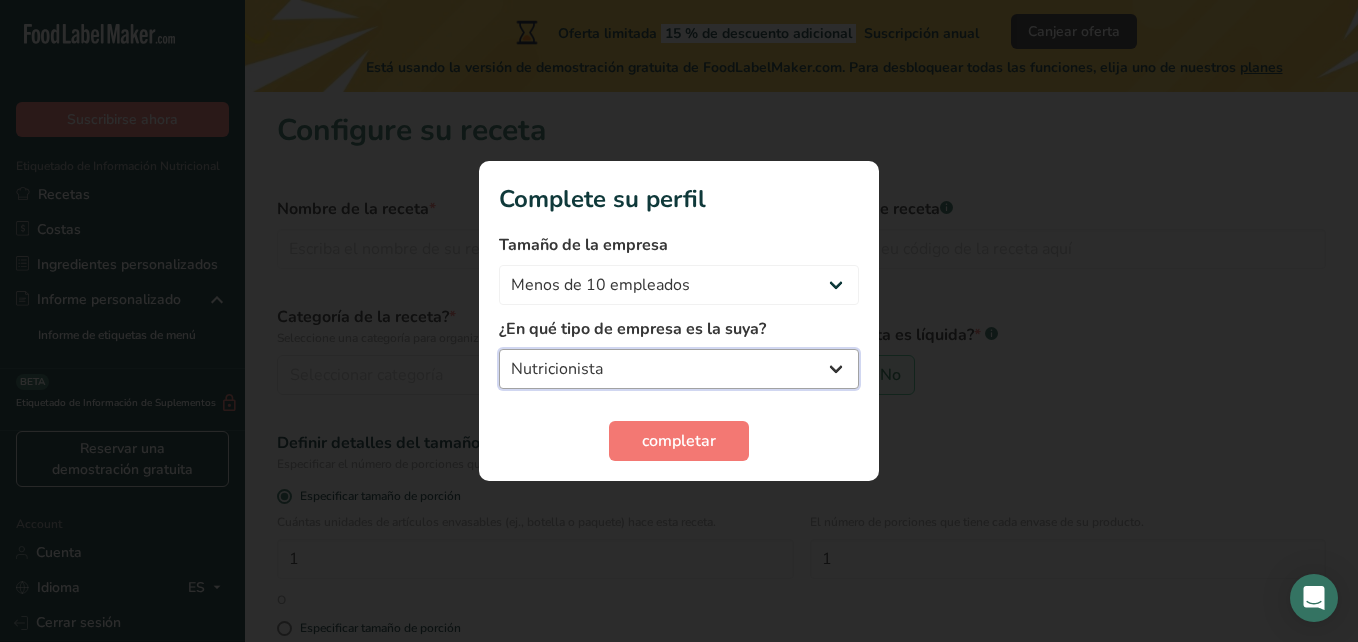 click on "Fabricante de alimentos envasados
Restaurante y cafetería
Panadería
Empresa de comidas preparadas y cáterin
Nutricionista
Bloguero gastronómico
Entrenador personal
Otro" at bounding box center [679, 369] 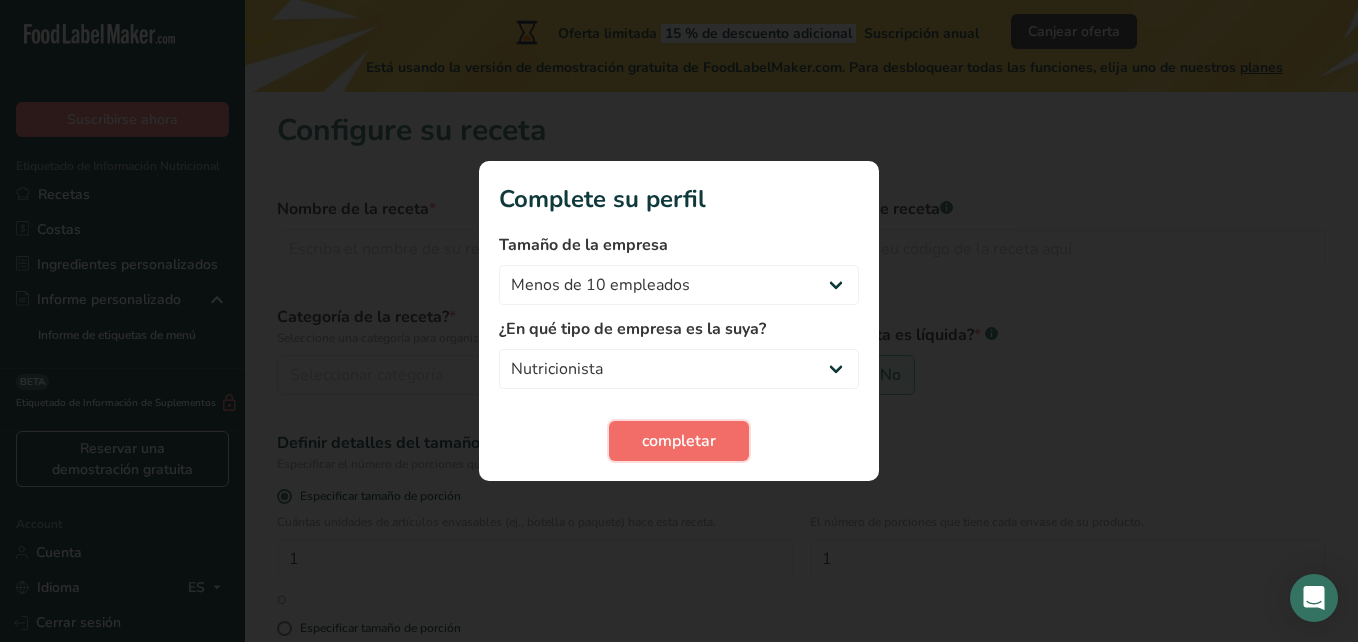 click on "completar" at bounding box center [679, 441] 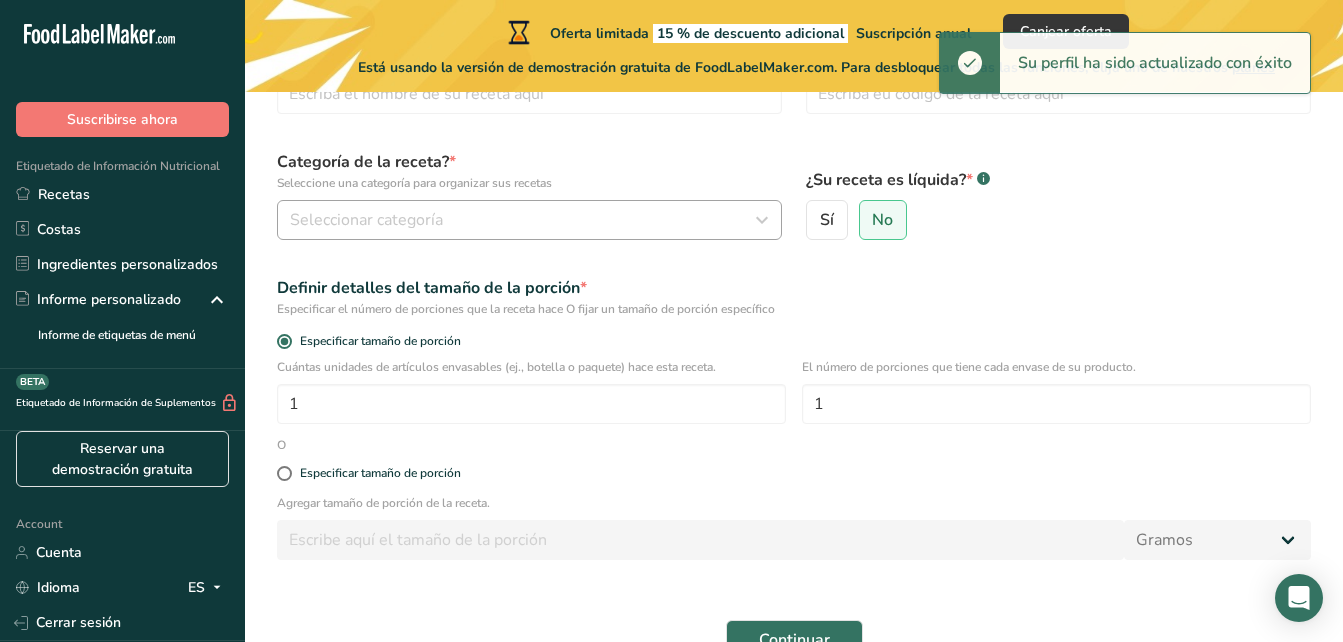scroll, scrollTop: 0, scrollLeft: 0, axis: both 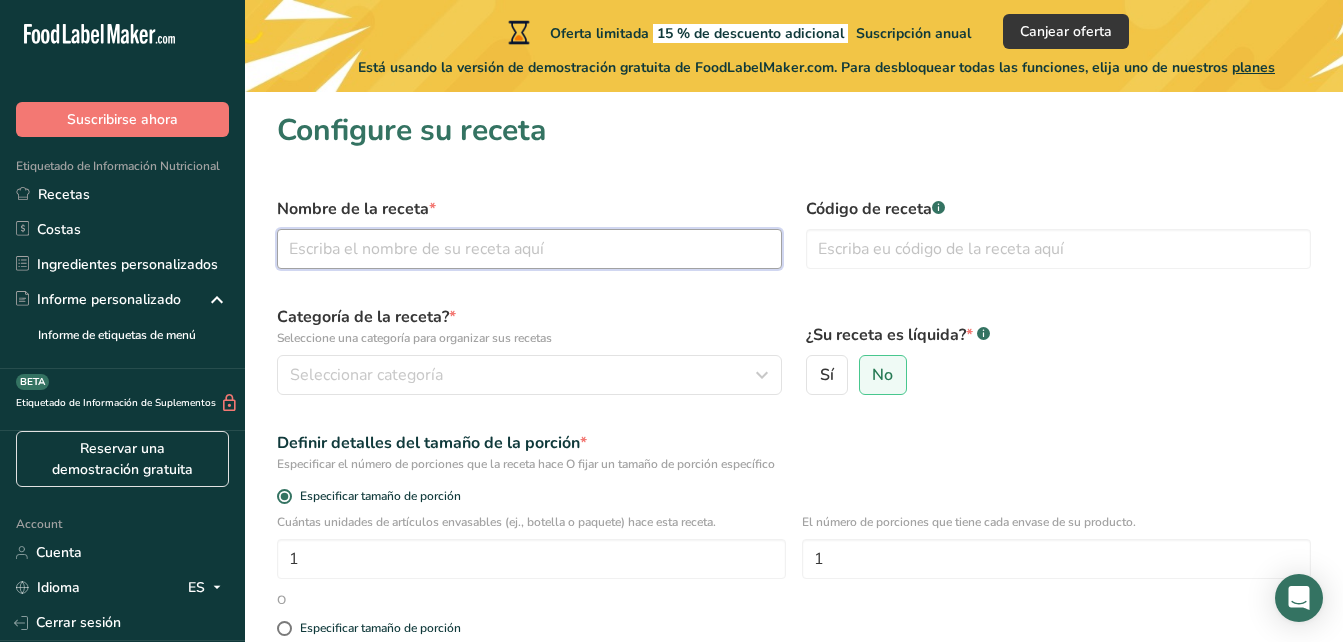 click at bounding box center [529, 249] 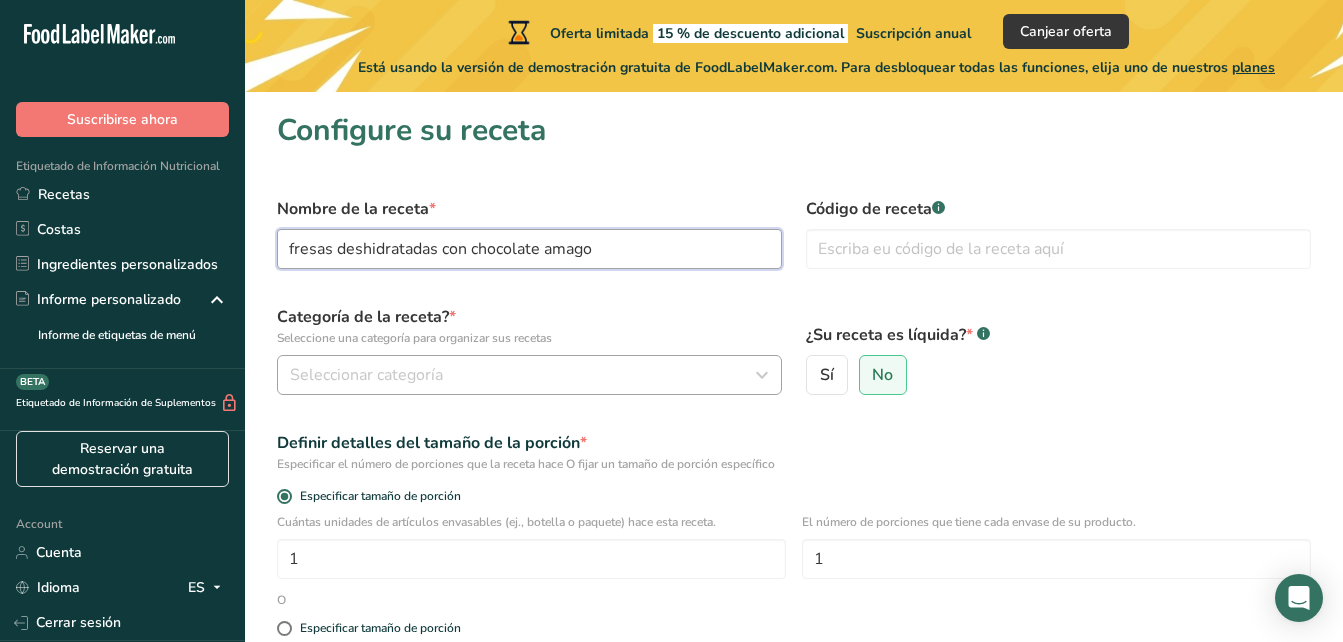 type on "fresas deshidratadas con chocolate amago" 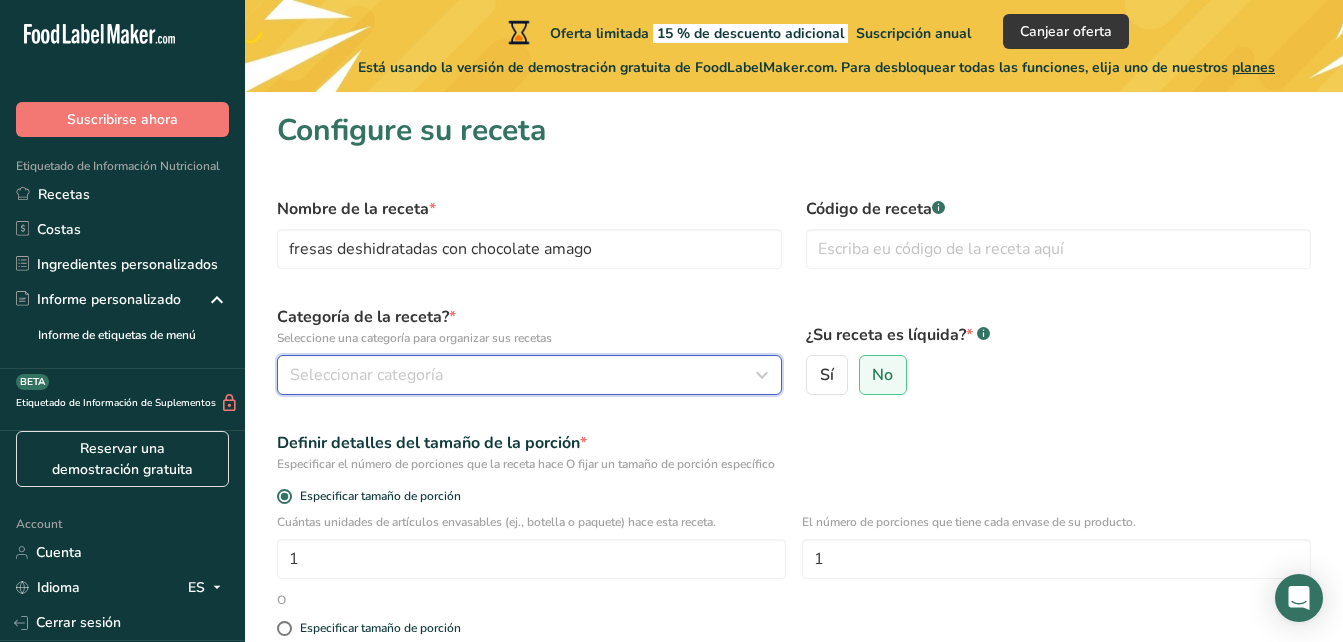 click on "Seleccionar categoría" at bounding box center (366, 375) 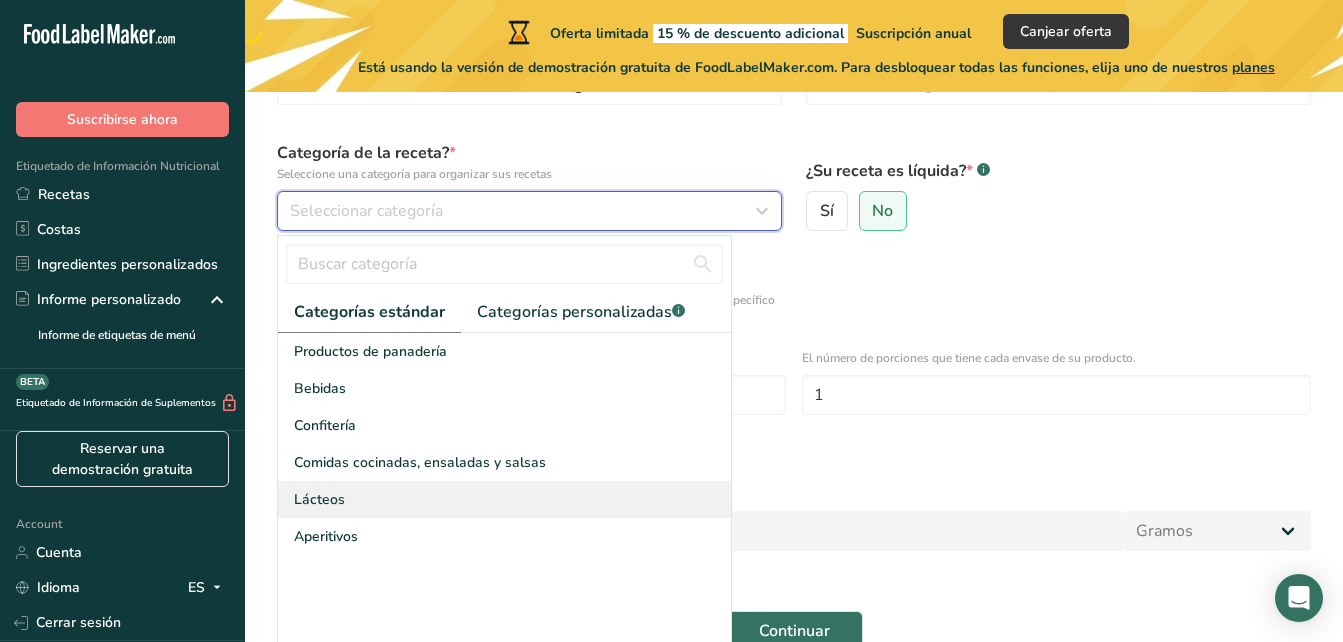 scroll, scrollTop: 184, scrollLeft: 0, axis: vertical 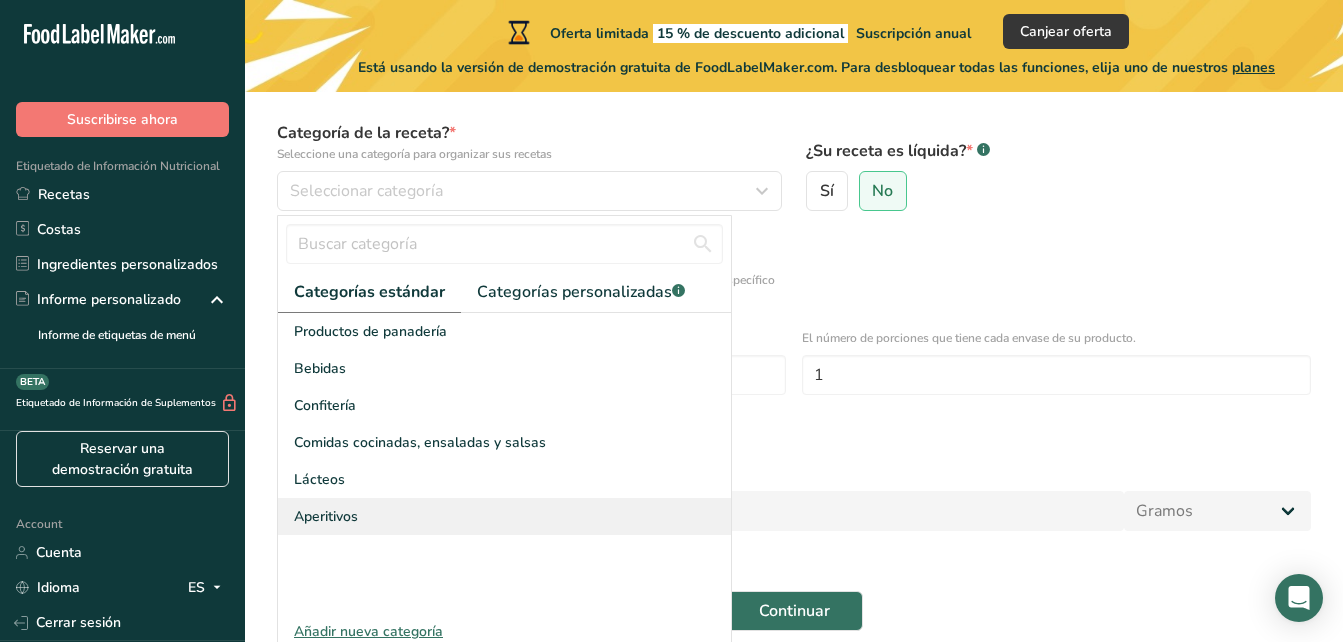 click on "Aperitivos" at bounding box center (504, 516) 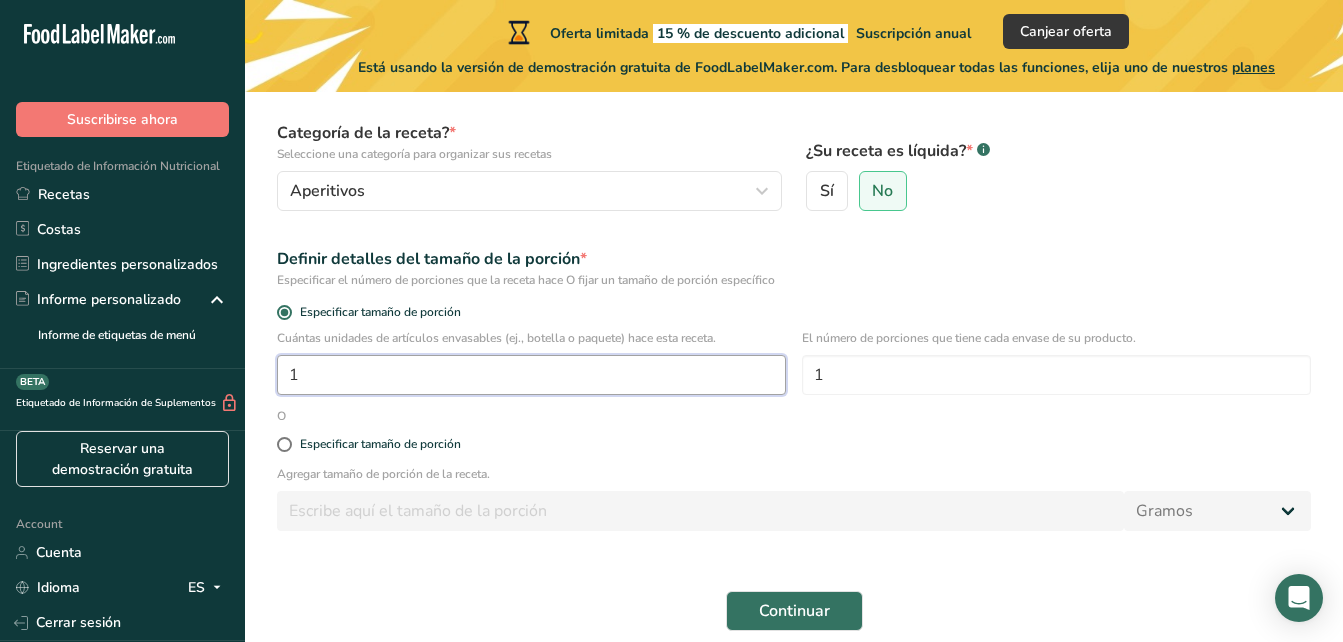 click on "1" at bounding box center (531, 375) 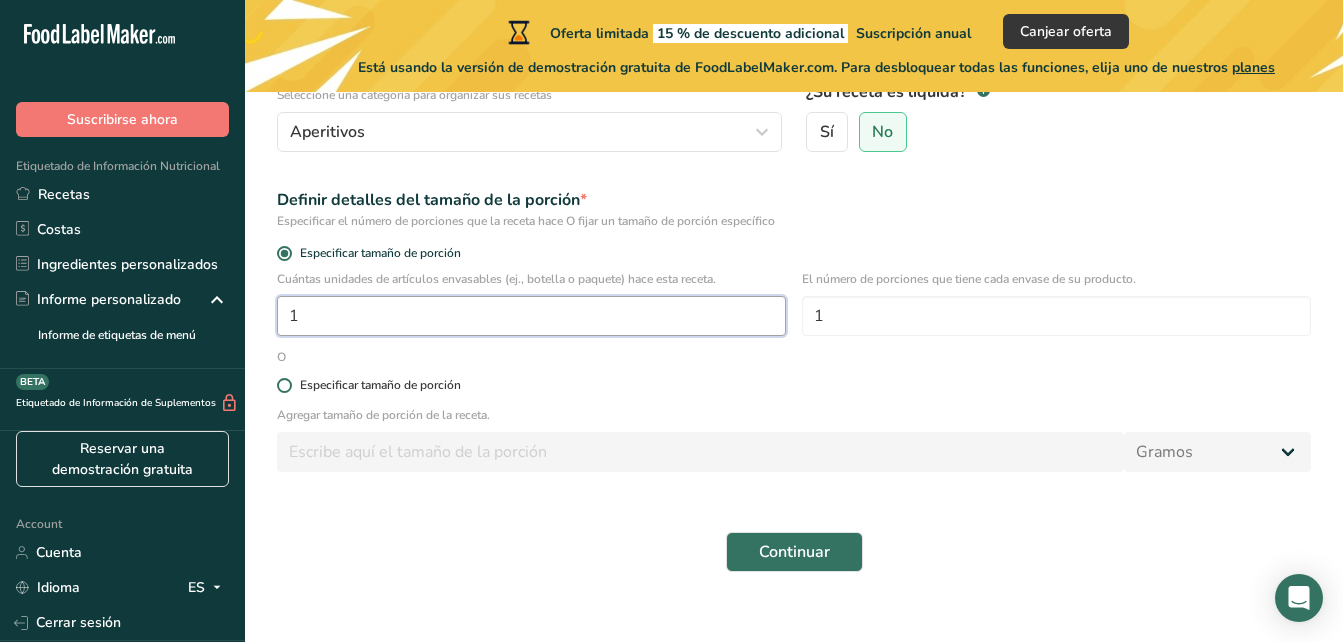 scroll, scrollTop: 249, scrollLeft: 0, axis: vertical 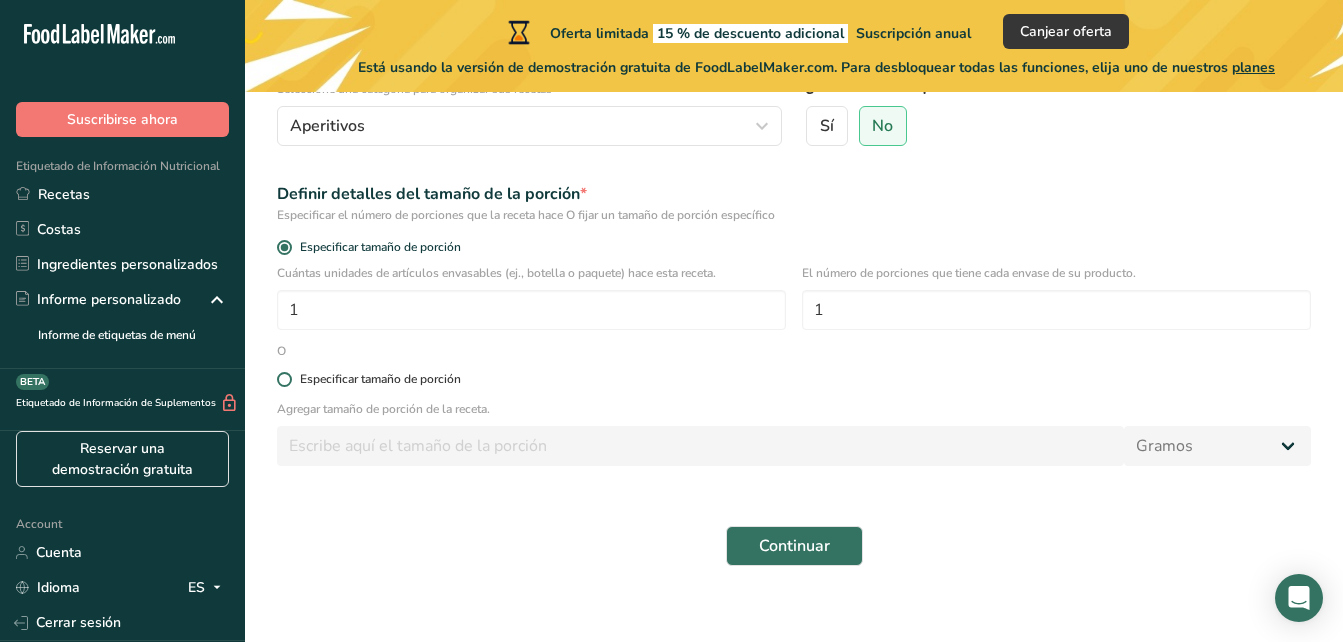 click at bounding box center (284, 379) 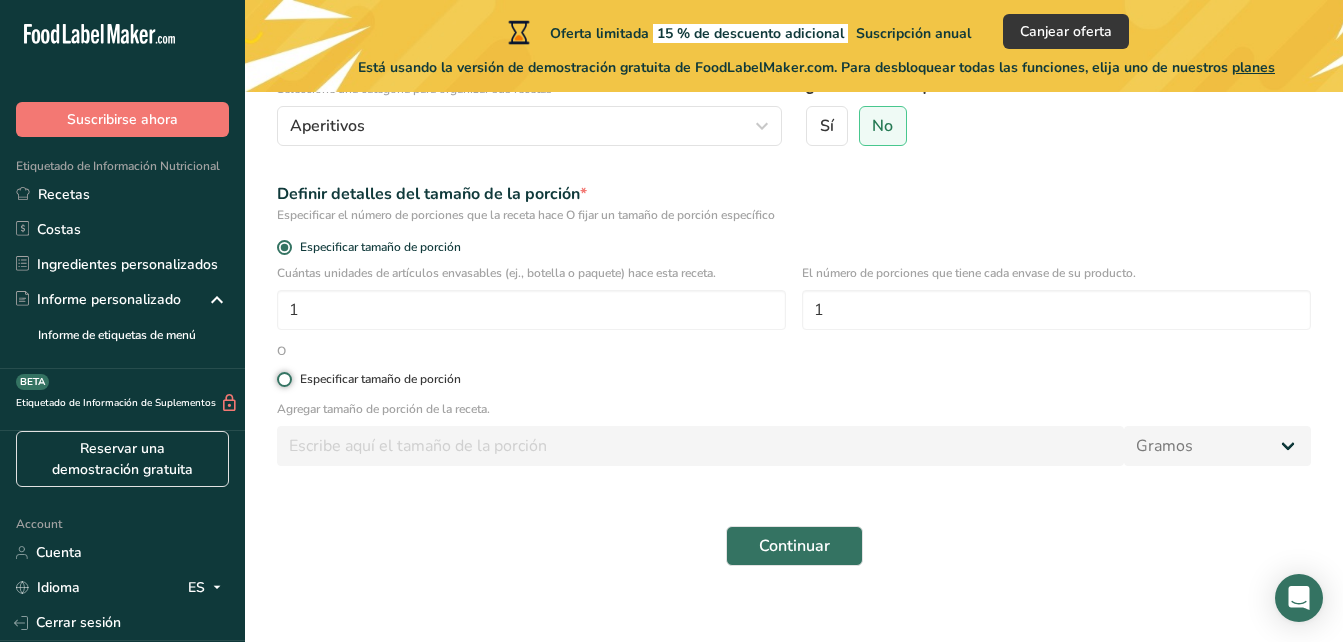 click on "Especificar tamaño de porción" at bounding box center [283, 379] 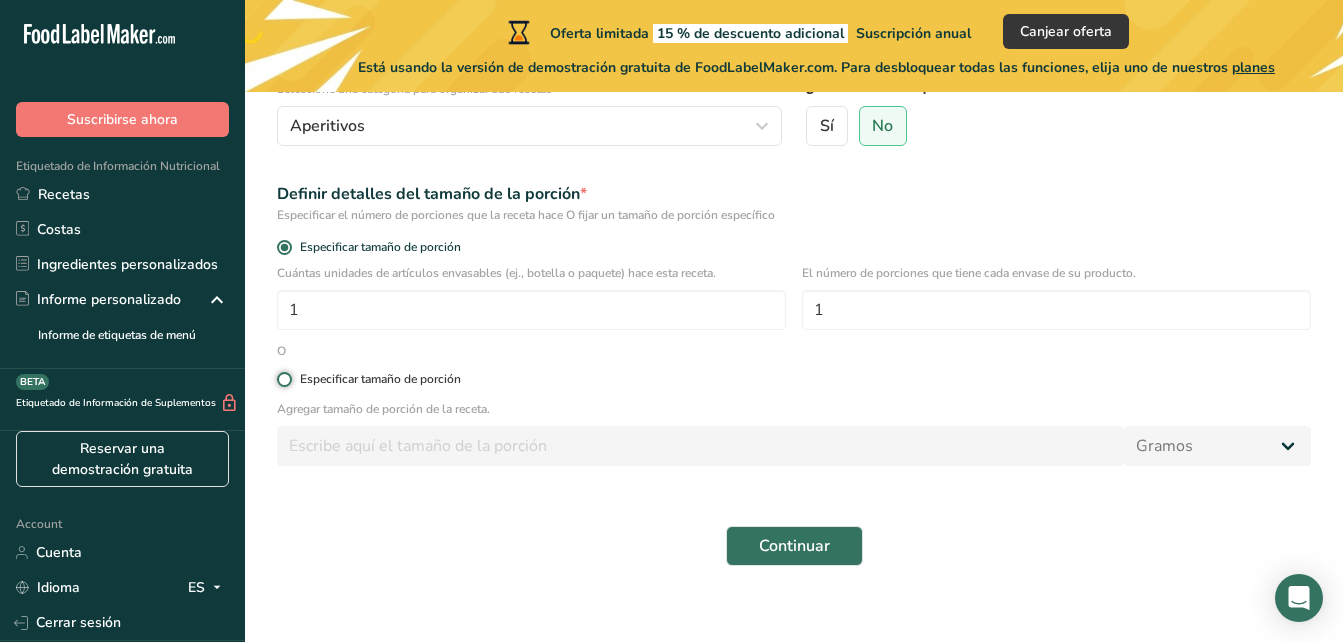 radio on "true" 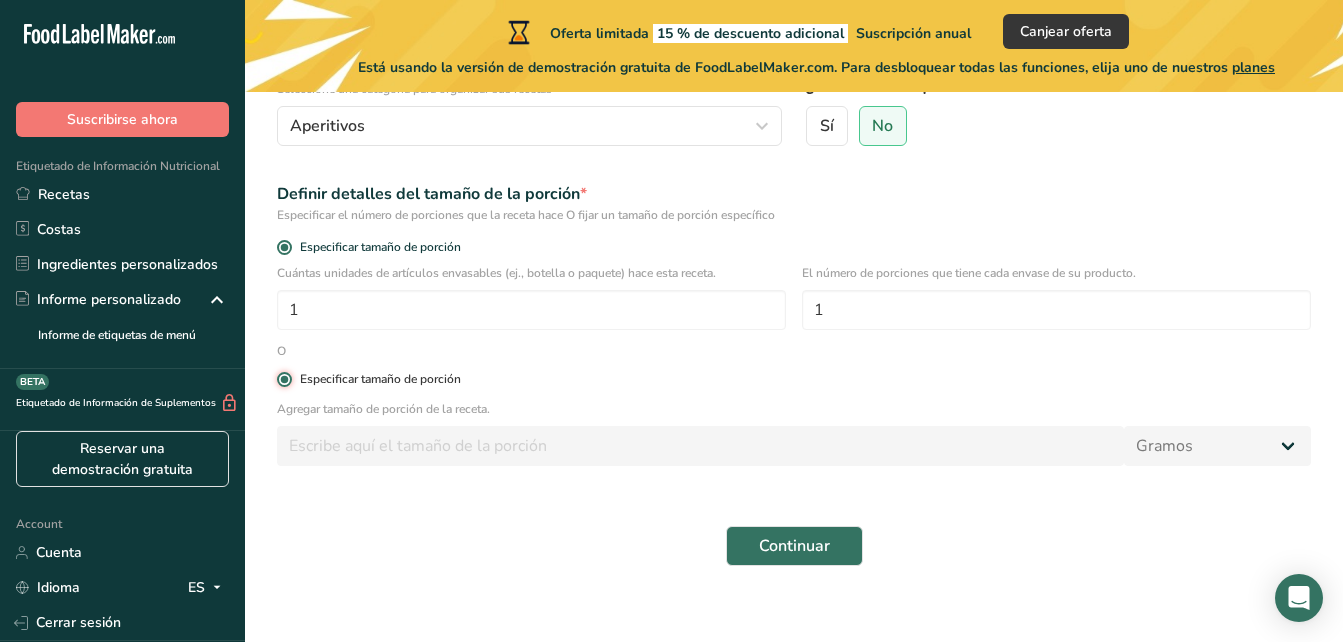 radio on "false" 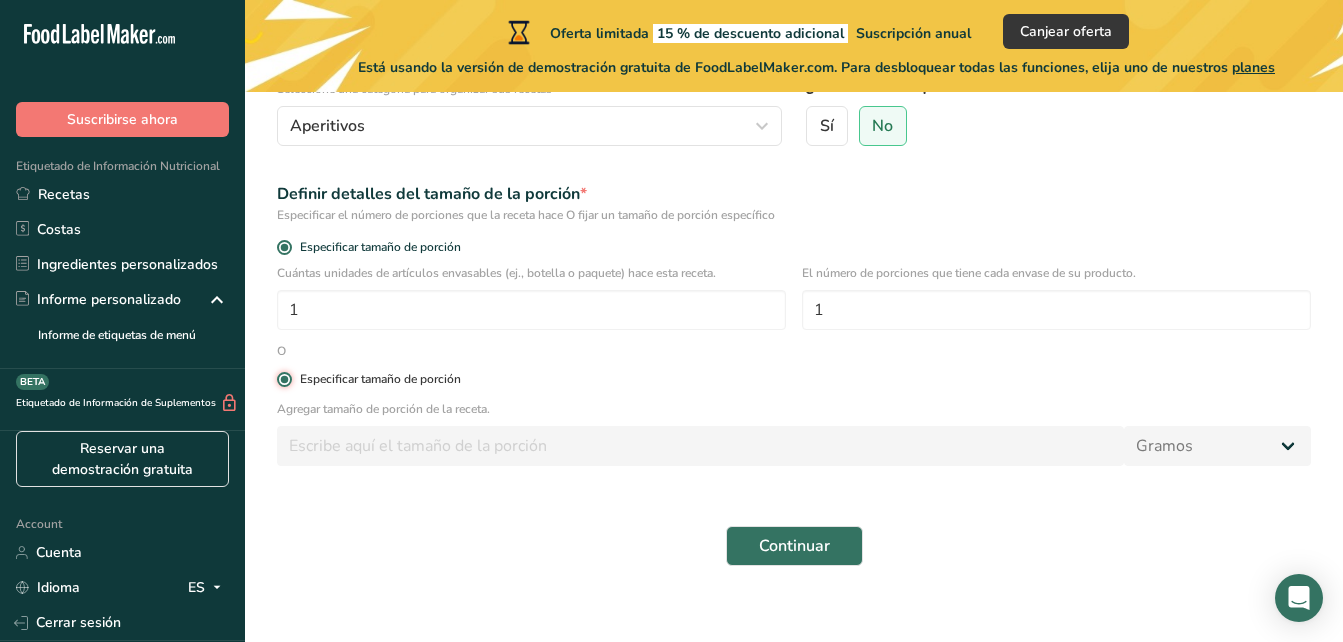 type 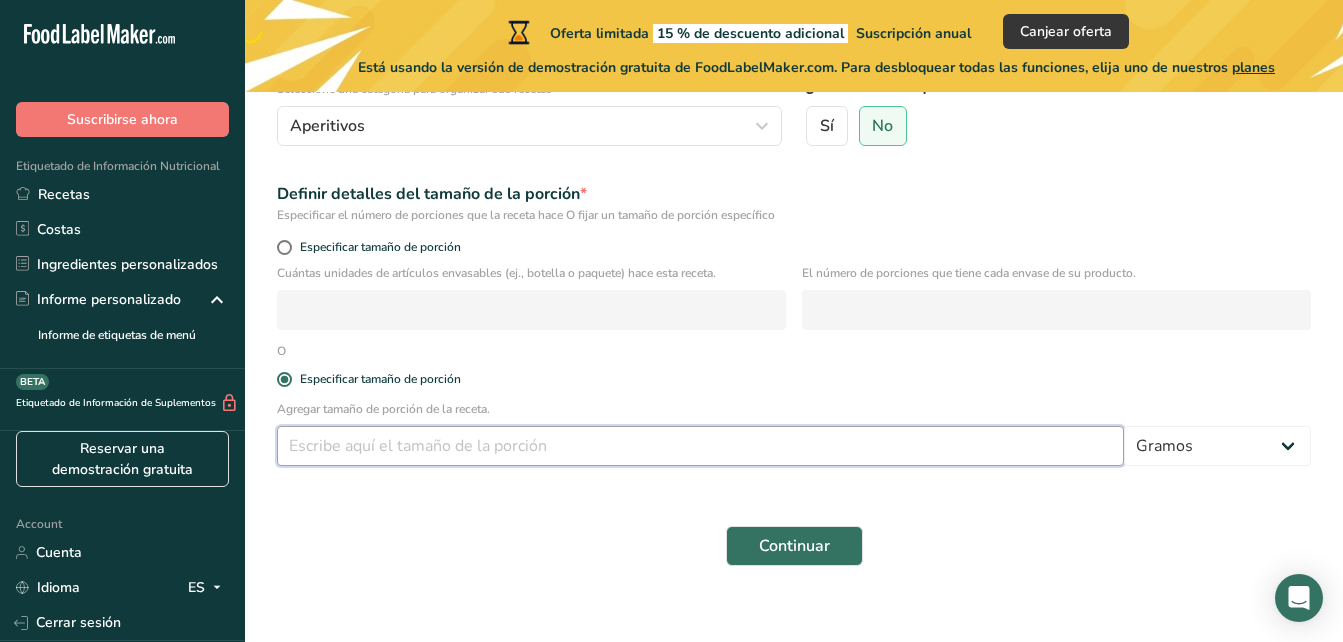 click at bounding box center [700, 446] 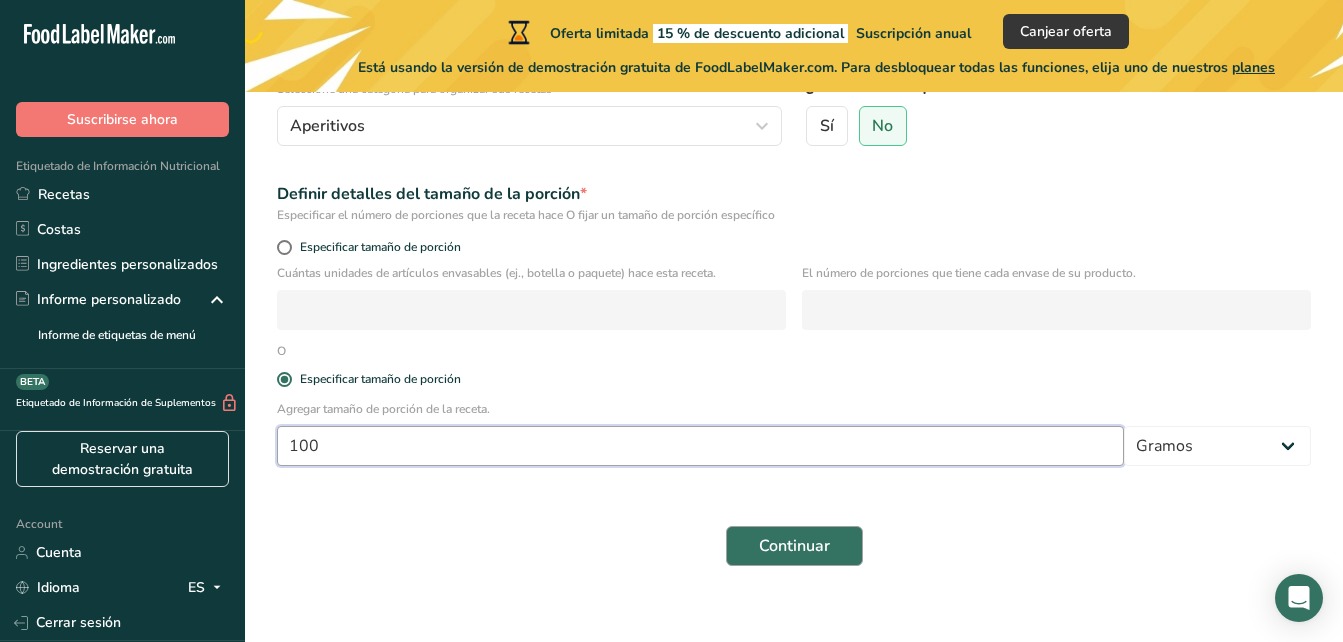type on "100" 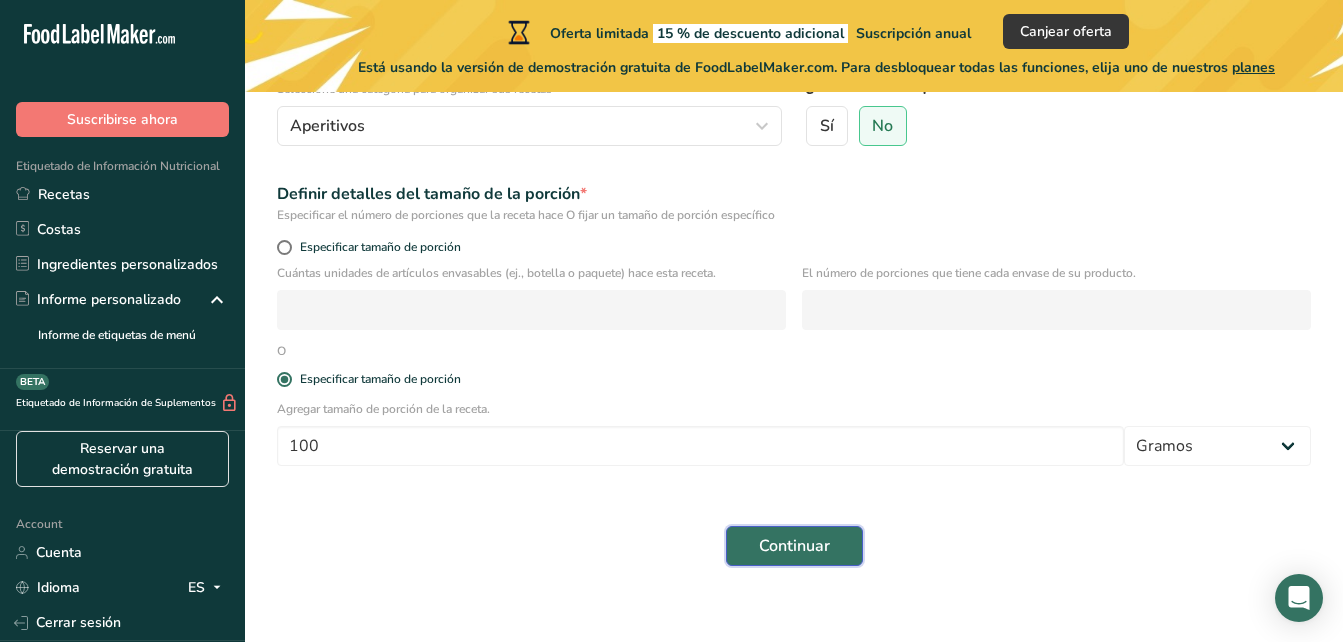 click on "Continuar" at bounding box center [794, 546] 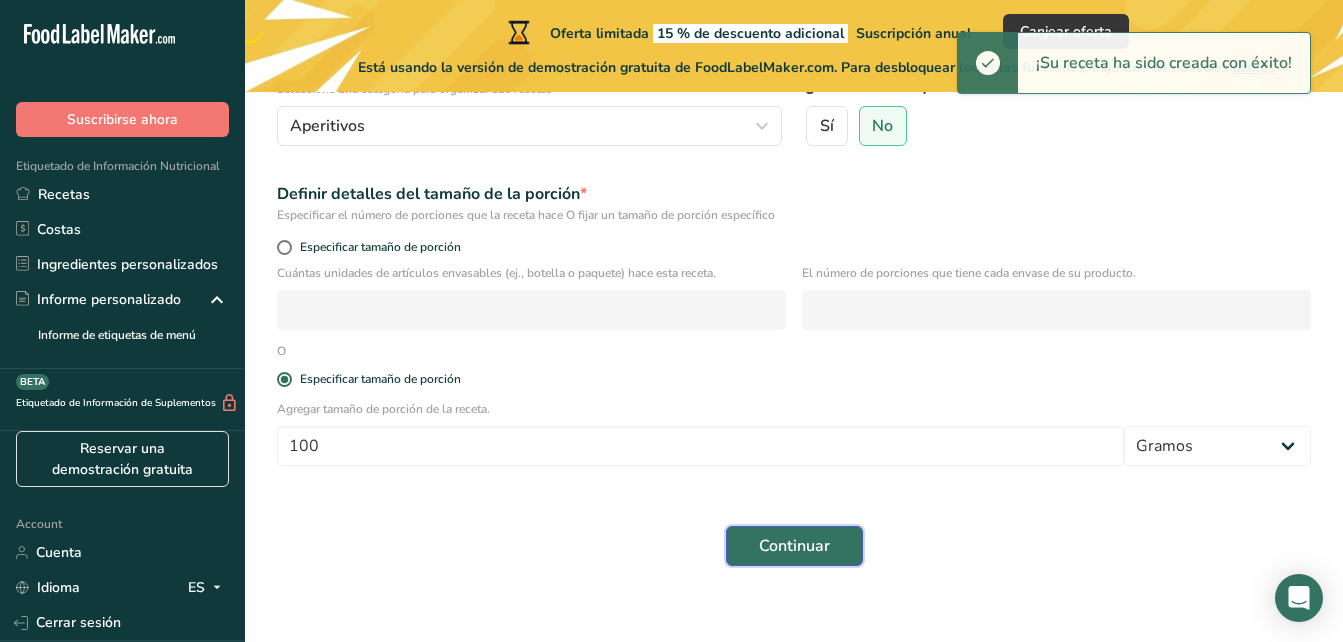 scroll, scrollTop: 269, scrollLeft: 0, axis: vertical 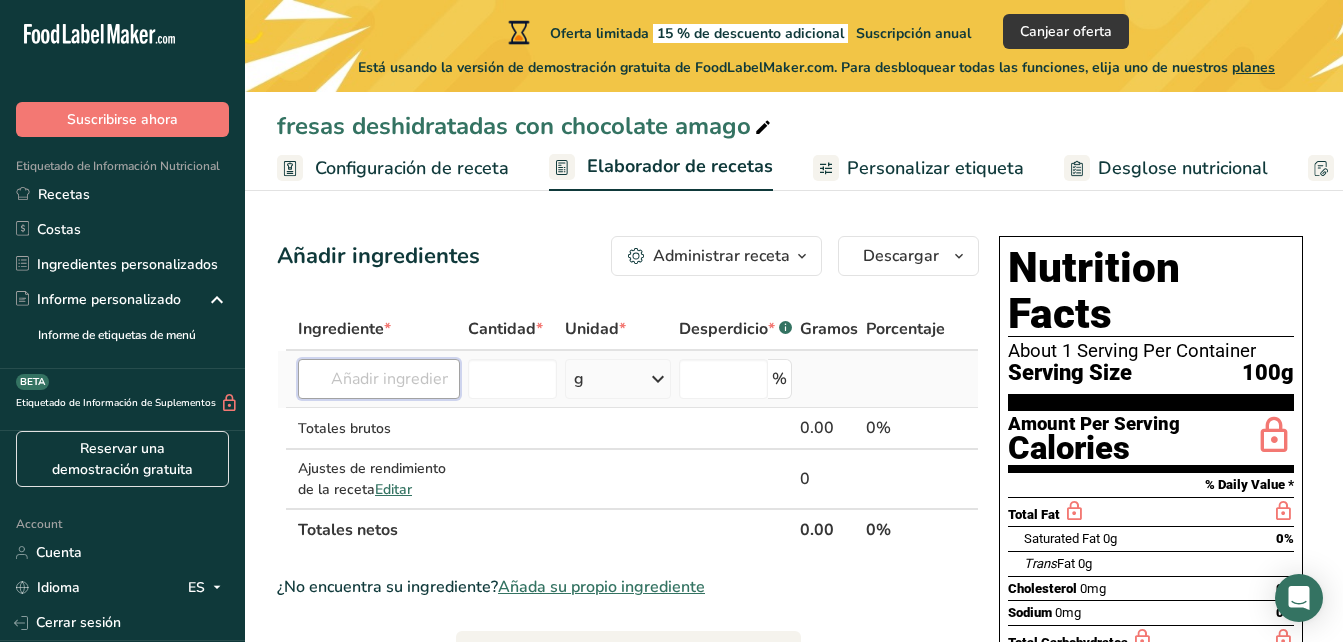 click at bounding box center (379, 379) 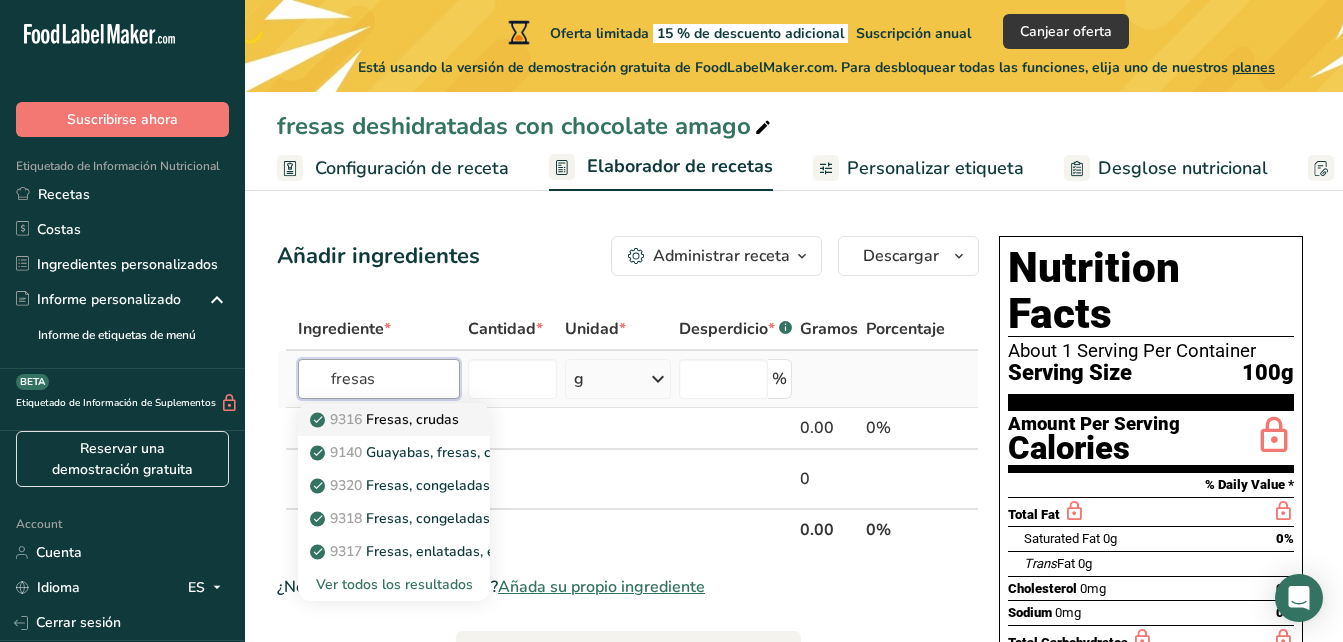 type on "fresas" 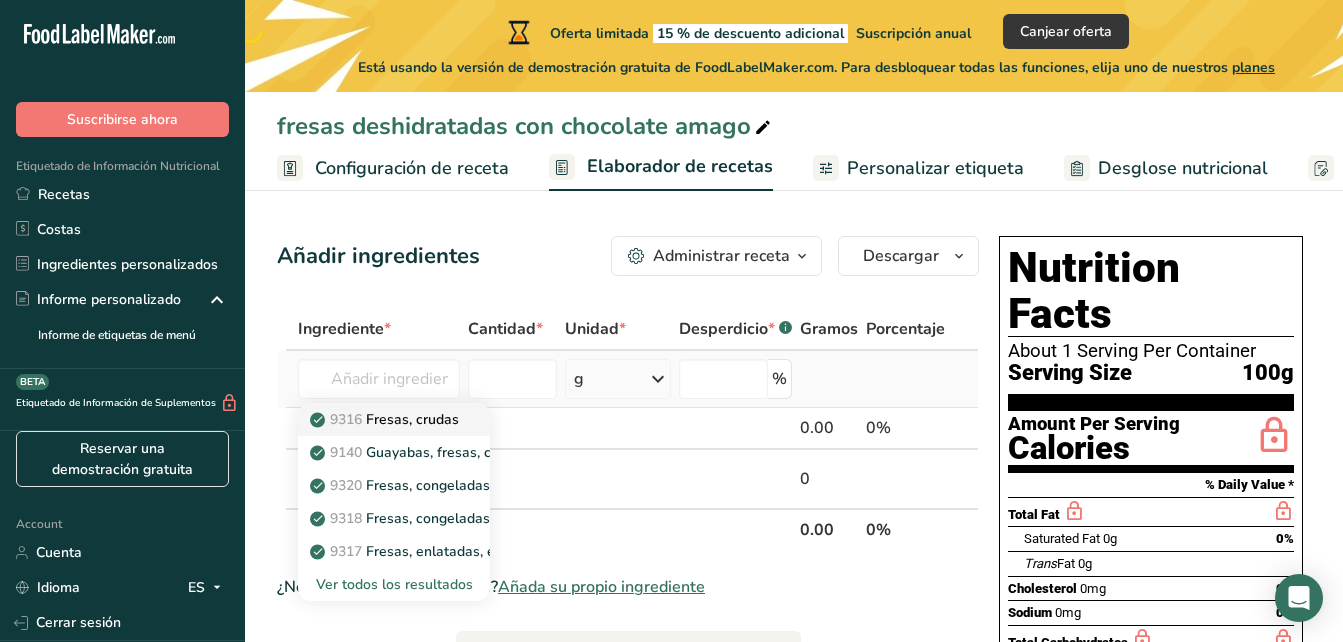 click on "9316
Fresas, crudas" at bounding box center (386, 419) 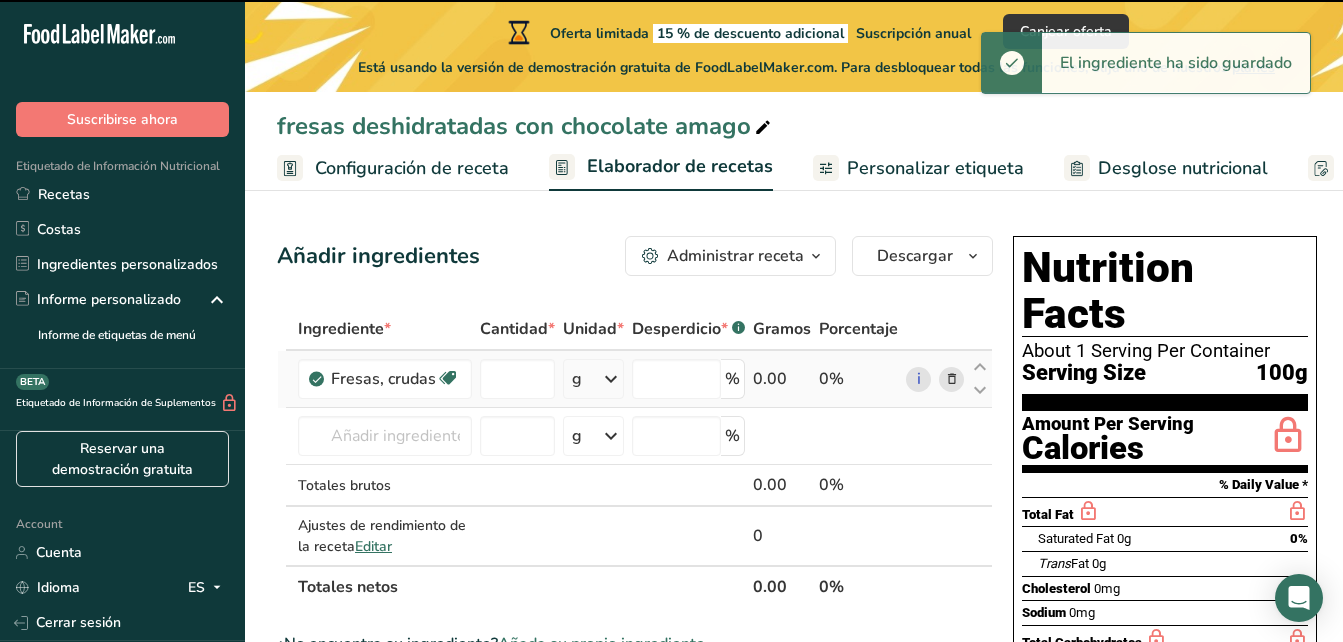 type on "0" 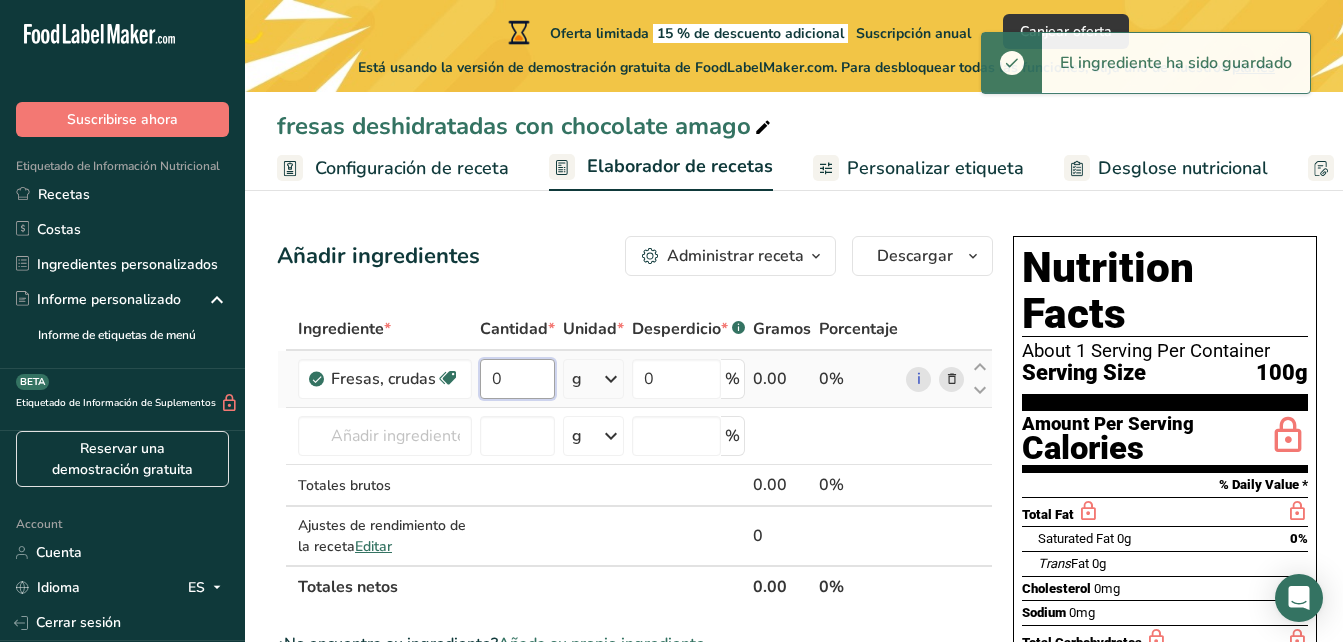 click on "0" at bounding box center [517, 379] 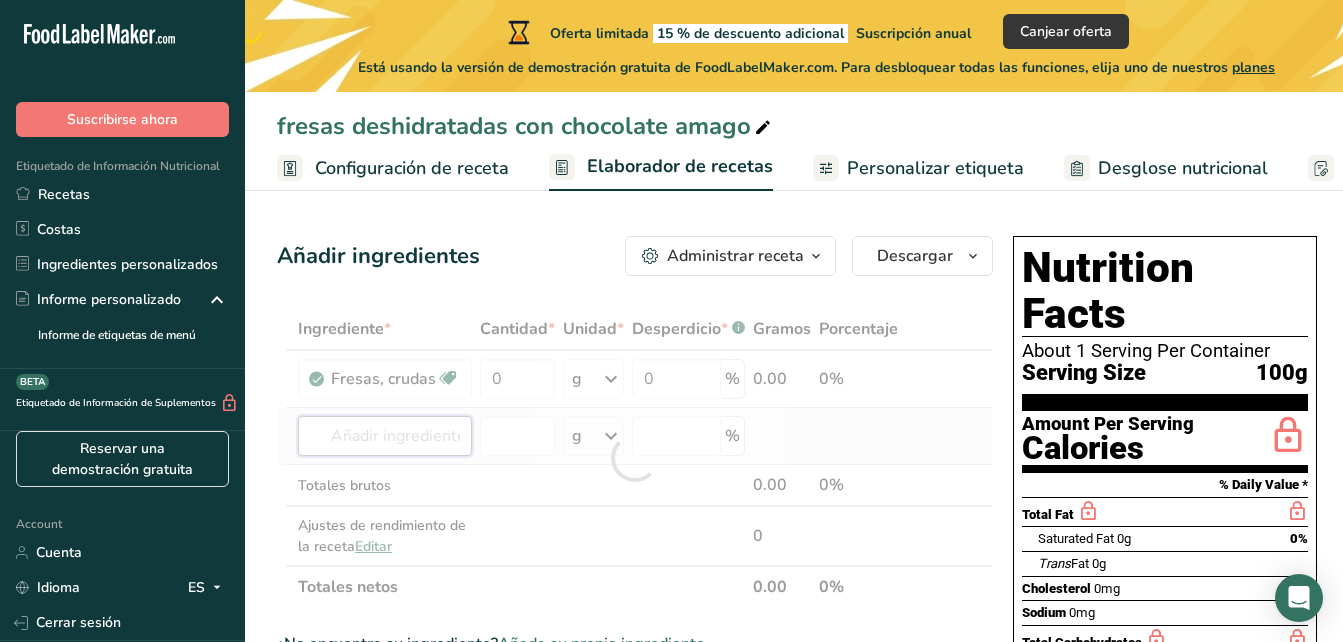 click on "Ingrediente *
Cantidad *
Unidad *
Desperdicio *   .a-a{fill:#347362;}.b-a{fill:#fff;}          Gramos
Porcentaje
Fresas, crudas
Fuente de antioxidantes
Libre de lácteos
Libre de gluten
Vegano
Vegetariano
Libre de soja
0
g
Porciones
1 cup, halves
1 cup, pureed
1 cup, sliced
Ver más
Unidades de peso
g
kg
mg
Ver más
Unidades de volumen
litro
Las unidades de volumen requieren una conversión de densidad. Si conoce la densidad de su ingrediente, introdúzcala a continuación. De lo contrario, haga clic en "RIA", nuestra asistente regulatoria de IA, quien podrá ayudarle." at bounding box center (635, 458) 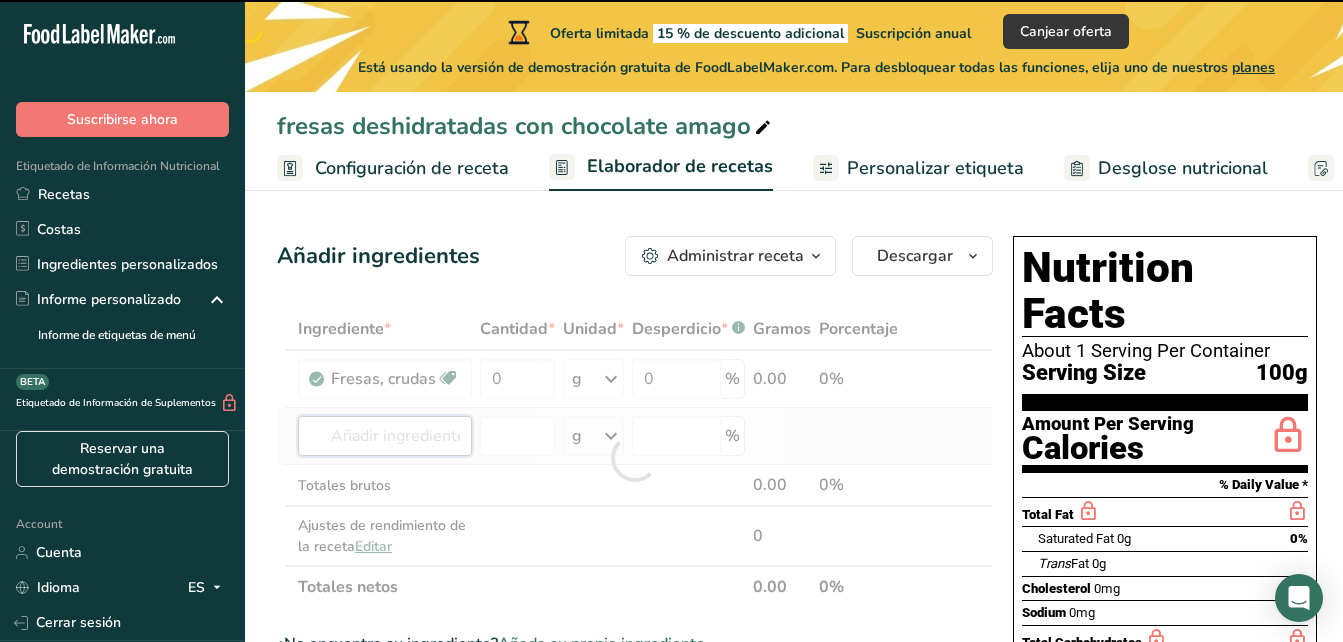 type on "c" 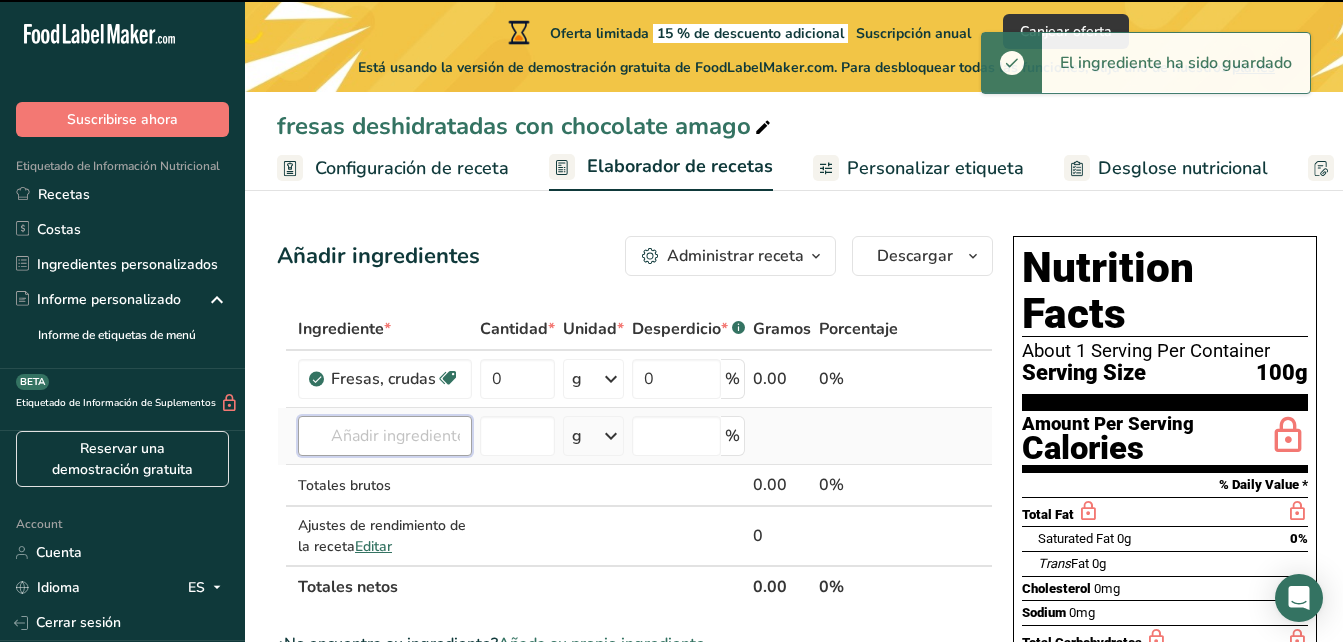 type on "h" 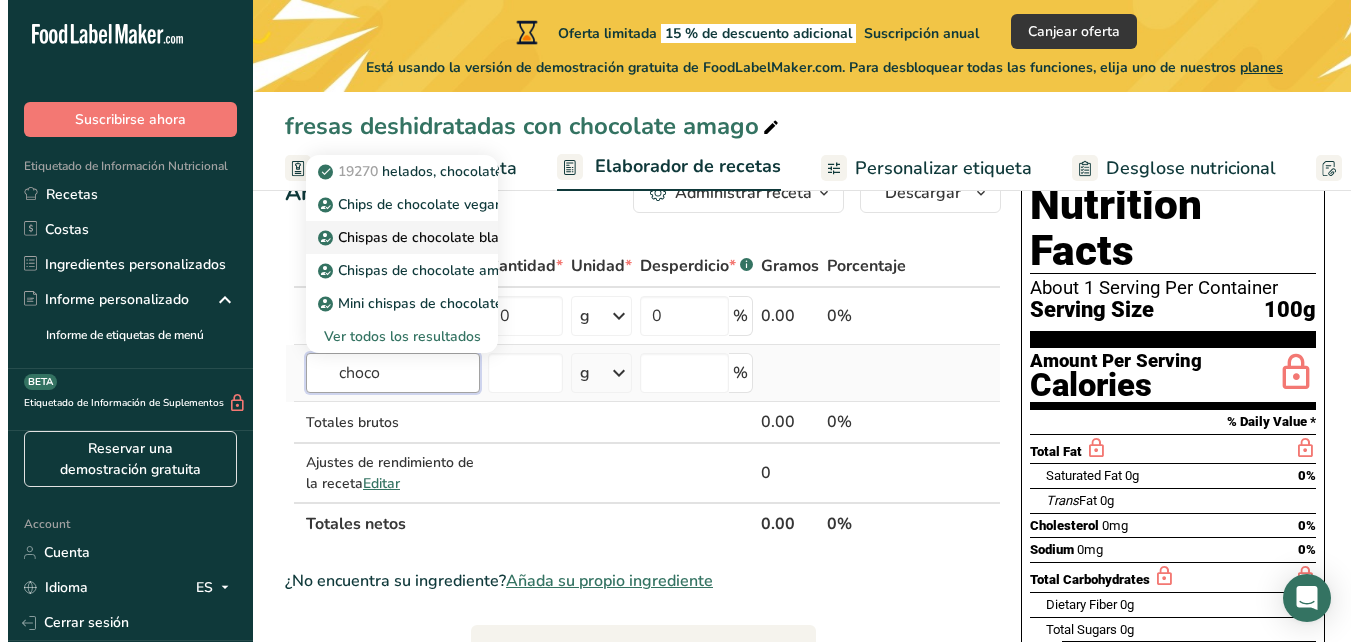 scroll, scrollTop: 64, scrollLeft: 0, axis: vertical 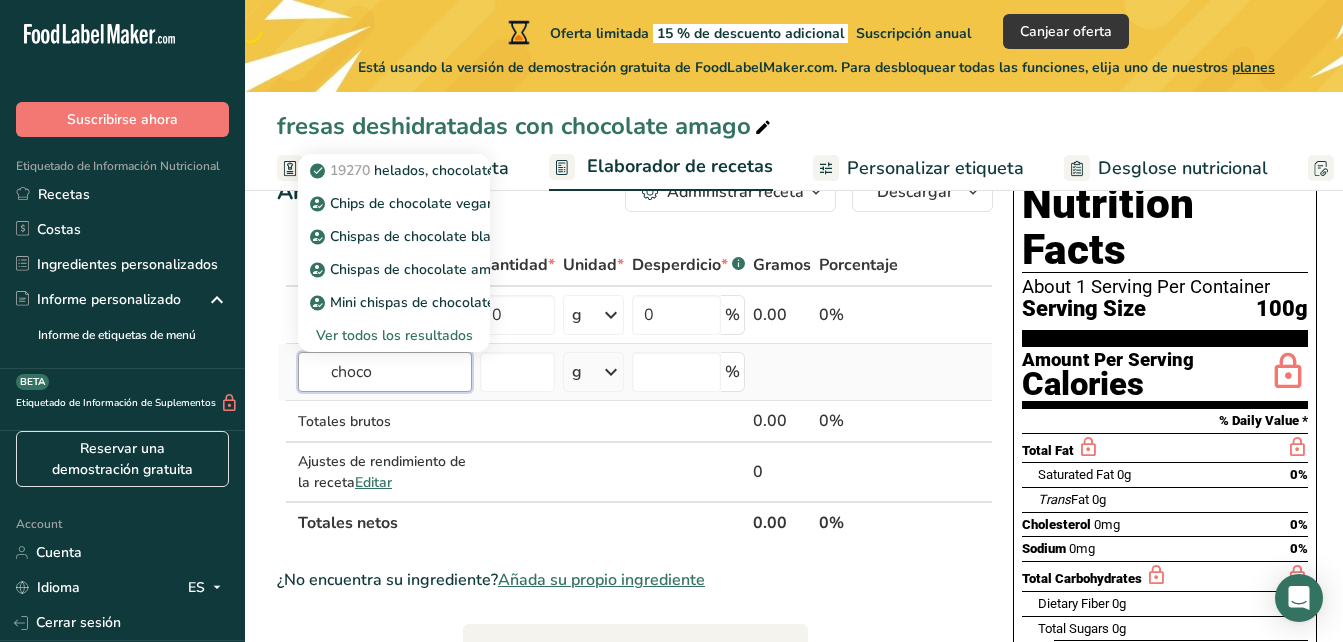 type on "choco" 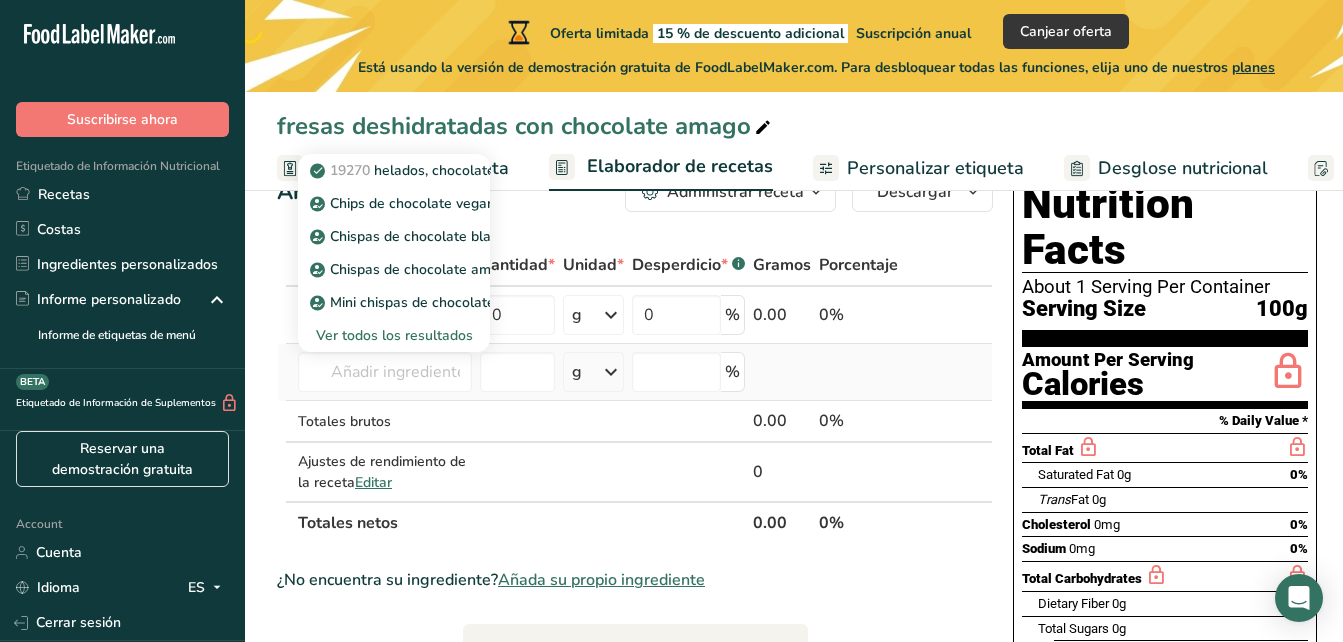 click on "Ver todos los resultados" at bounding box center [394, 335] 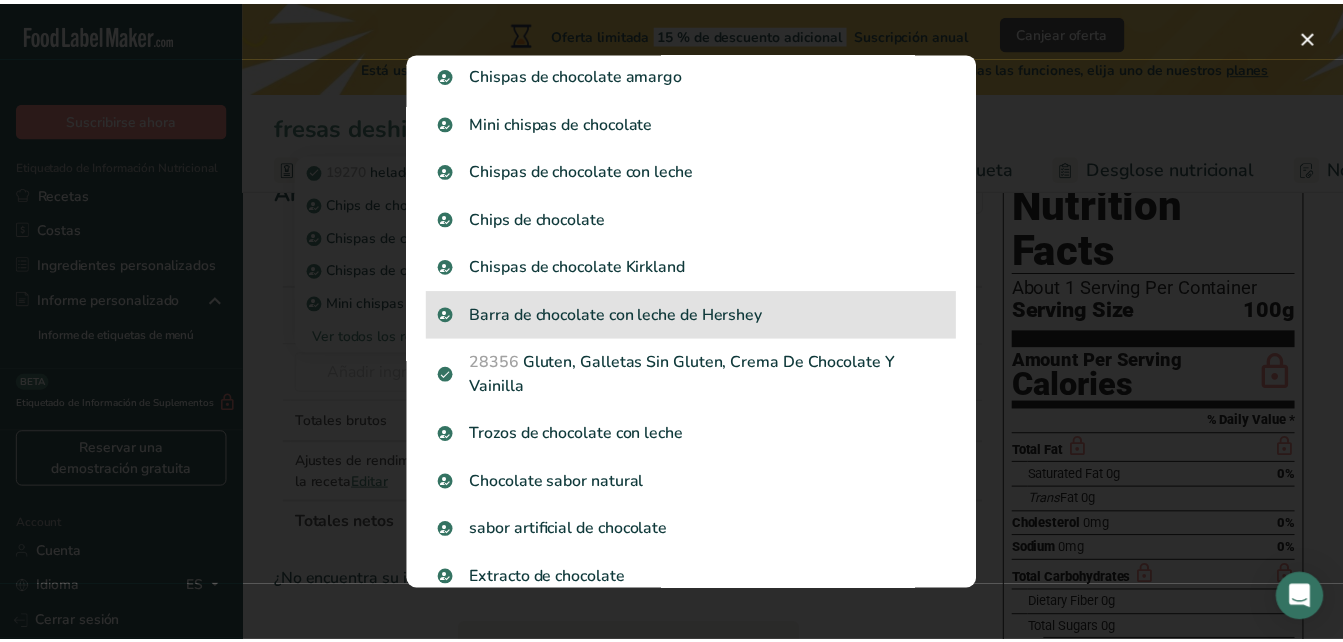 scroll, scrollTop: 207, scrollLeft: 0, axis: vertical 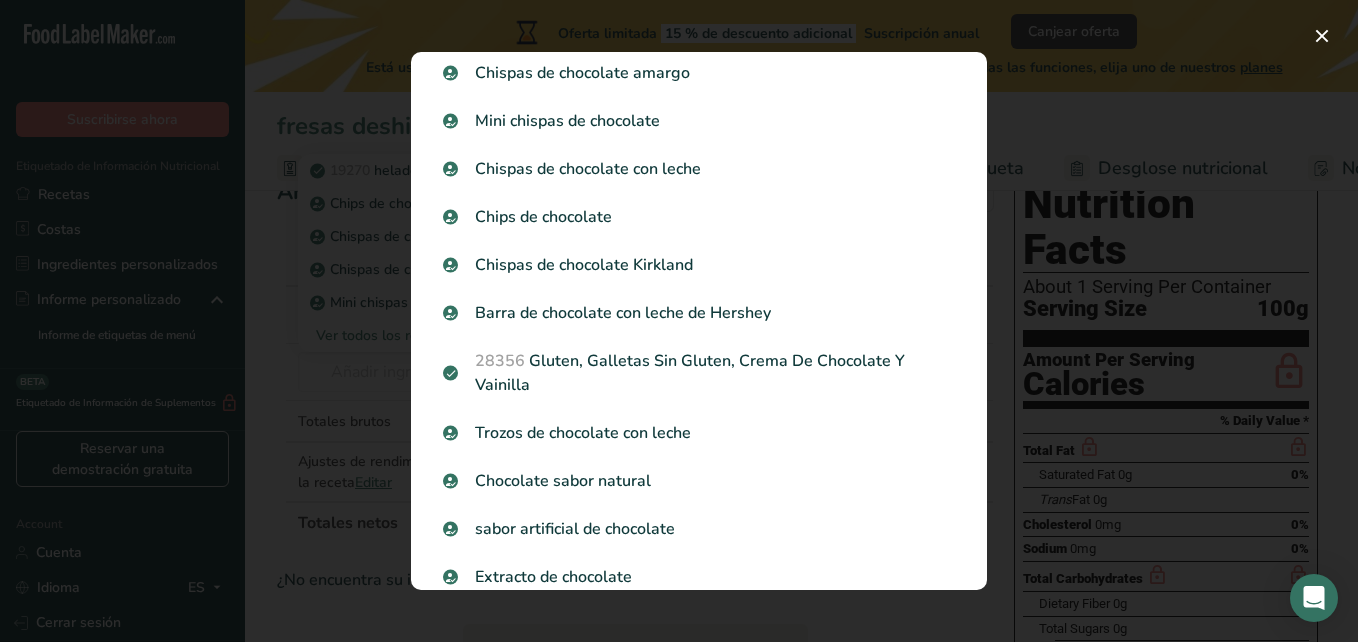 click on "Resultados de búsqueda
19270
helados, chocolate
Chips de chocolate veganos, semidulce
Chispas de chocolate blanco
Chispas de chocolate amargo
Mini chispas de chocolate
Chispas de chocolate con leche
Chips de chocolate
Chispas de chocolate Kirkland
Barra de chocolate con leche de Hershey
28356
Gluten, Galletas Sin Gluten, Crema De Chocolate Y Vainilla
Trozos de chocolate con leche
Chocolate sabor natural
sabor artificial de chocolate
Extracto de chocolate" at bounding box center [699, 321] 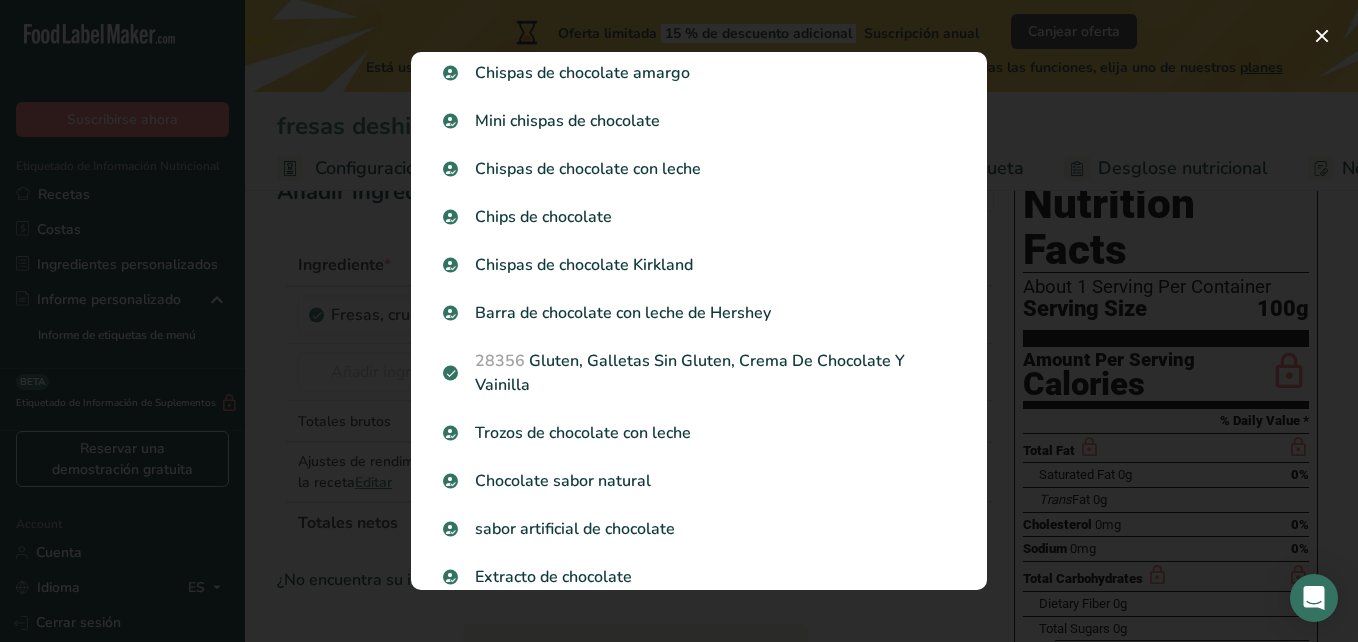 click on "Resultados de búsqueda
19270
helados, chocolate
Chips de chocolate veganos, semidulce
Chispas de chocolate blanco
Chispas de chocolate amargo
Mini chispas de chocolate
Chispas de chocolate con leche
Chips de chocolate
Chispas de chocolate Kirkland
Barra de chocolate con leche de Hershey
28356
Gluten, Galletas Sin Gluten, Crema De Chocolate Y Vainilla
Trozos de chocolate con leche
Chocolate sabor natural
sabor artificial de chocolate
Extracto de chocolate" at bounding box center (699, 321) 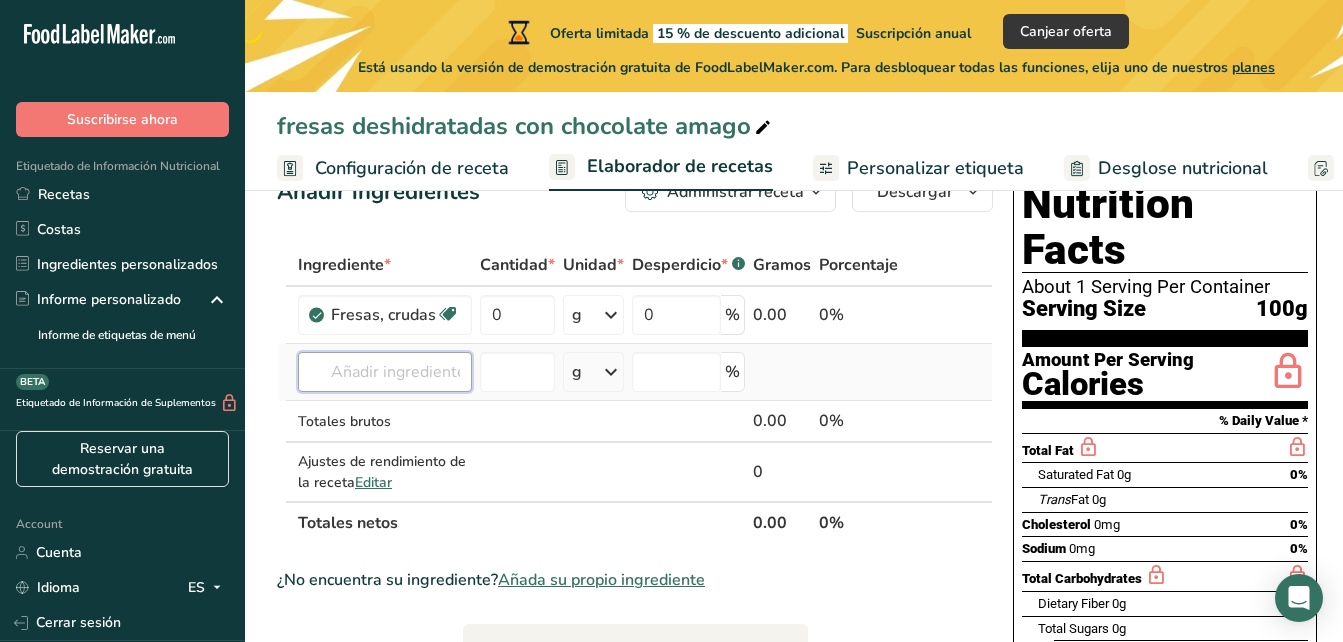 click at bounding box center (385, 372) 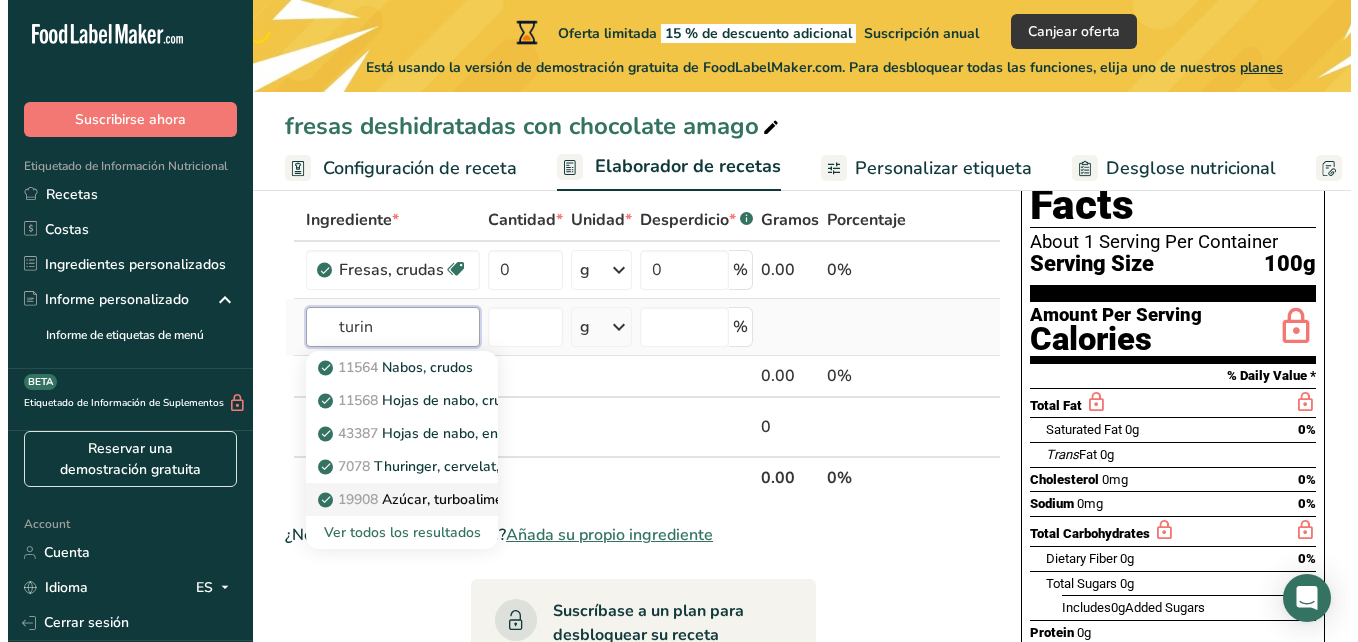 scroll, scrollTop: 116, scrollLeft: 0, axis: vertical 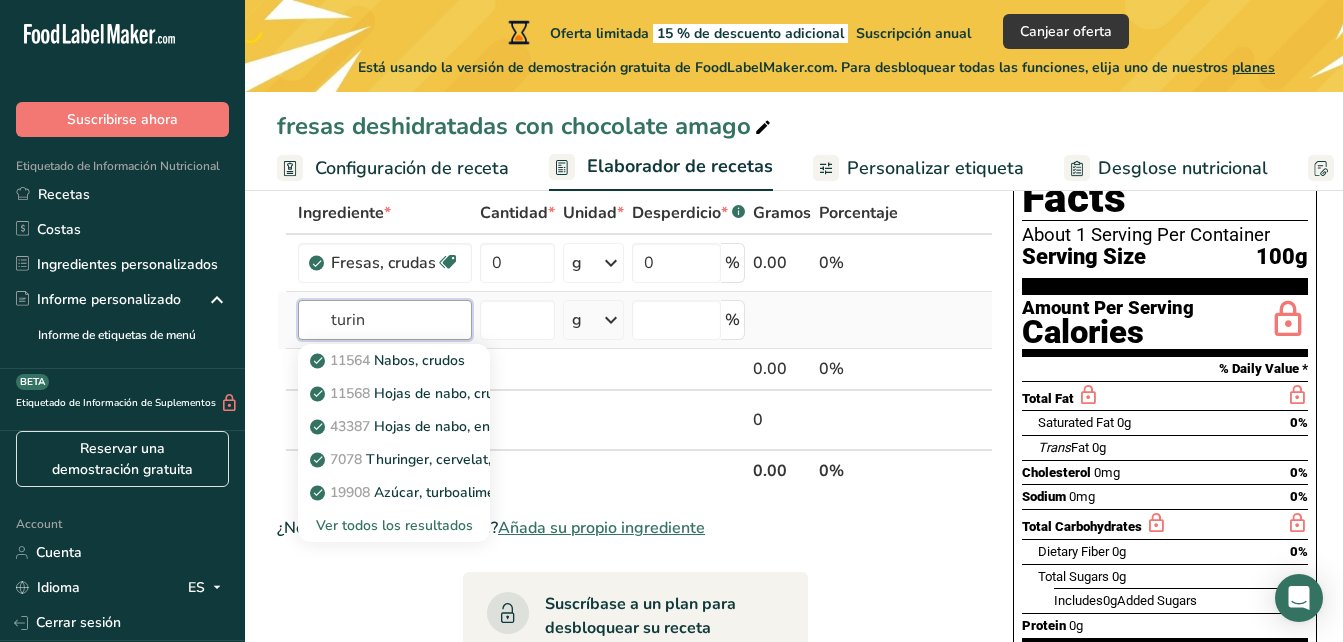 type on "turin" 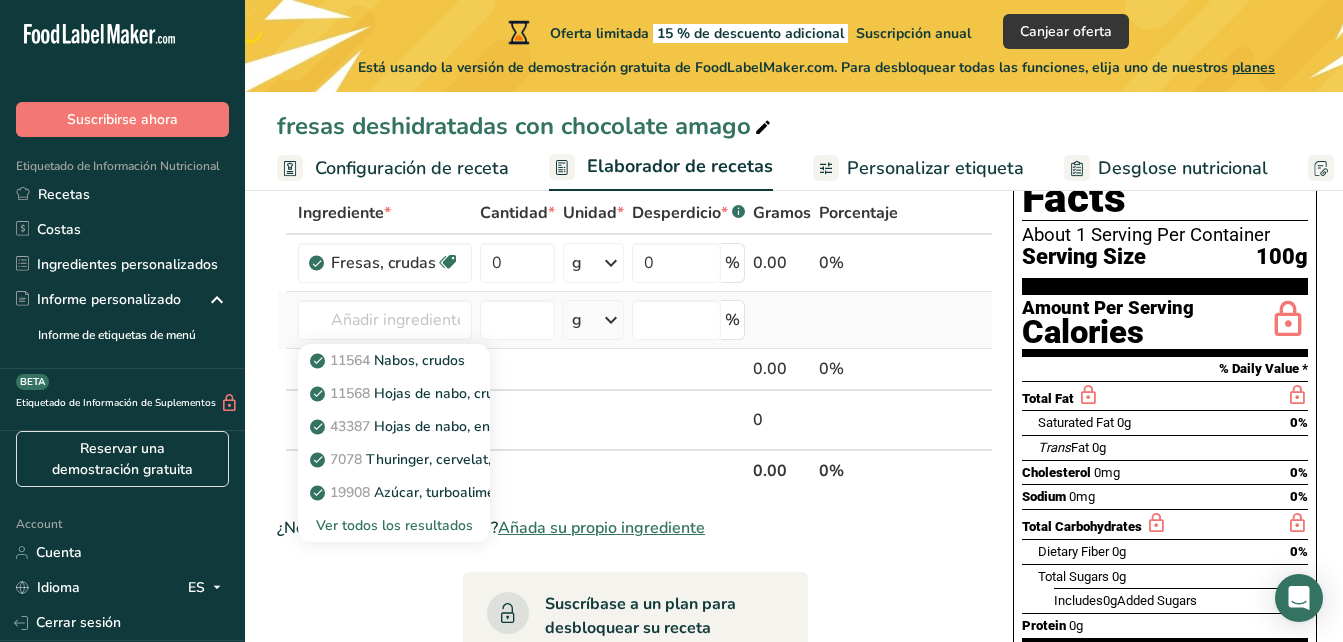 click on "Ver todos los resultados" at bounding box center (394, 525) 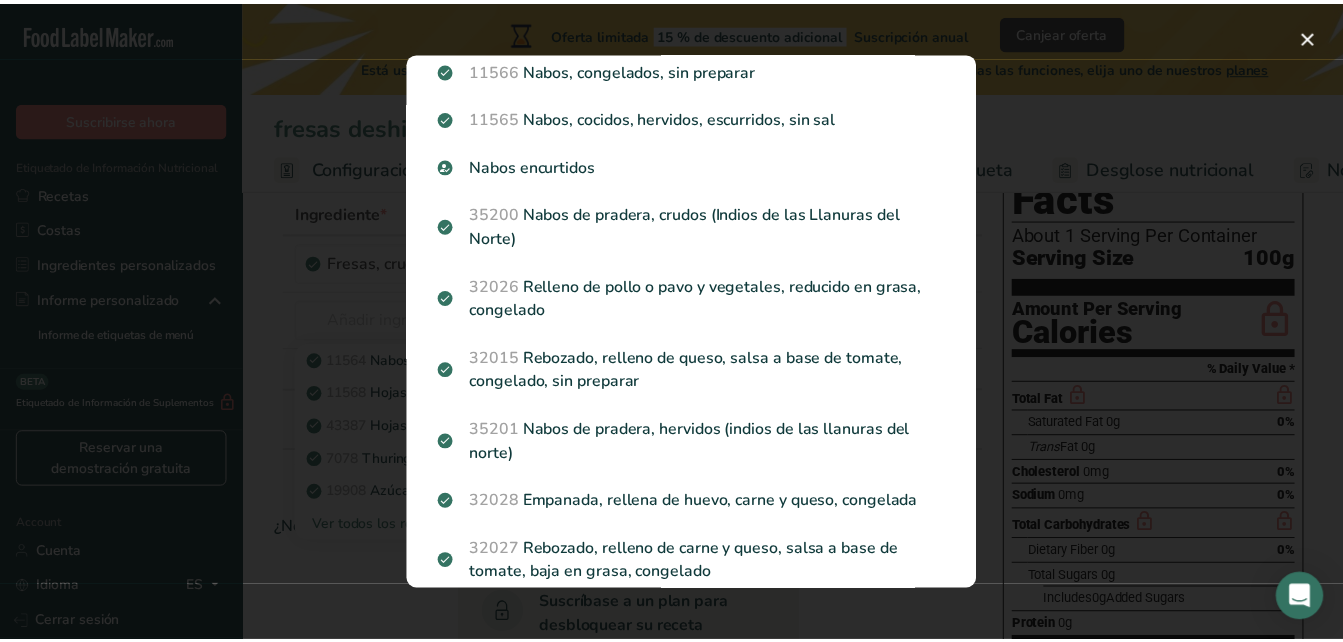 scroll, scrollTop: 1078, scrollLeft: 0, axis: vertical 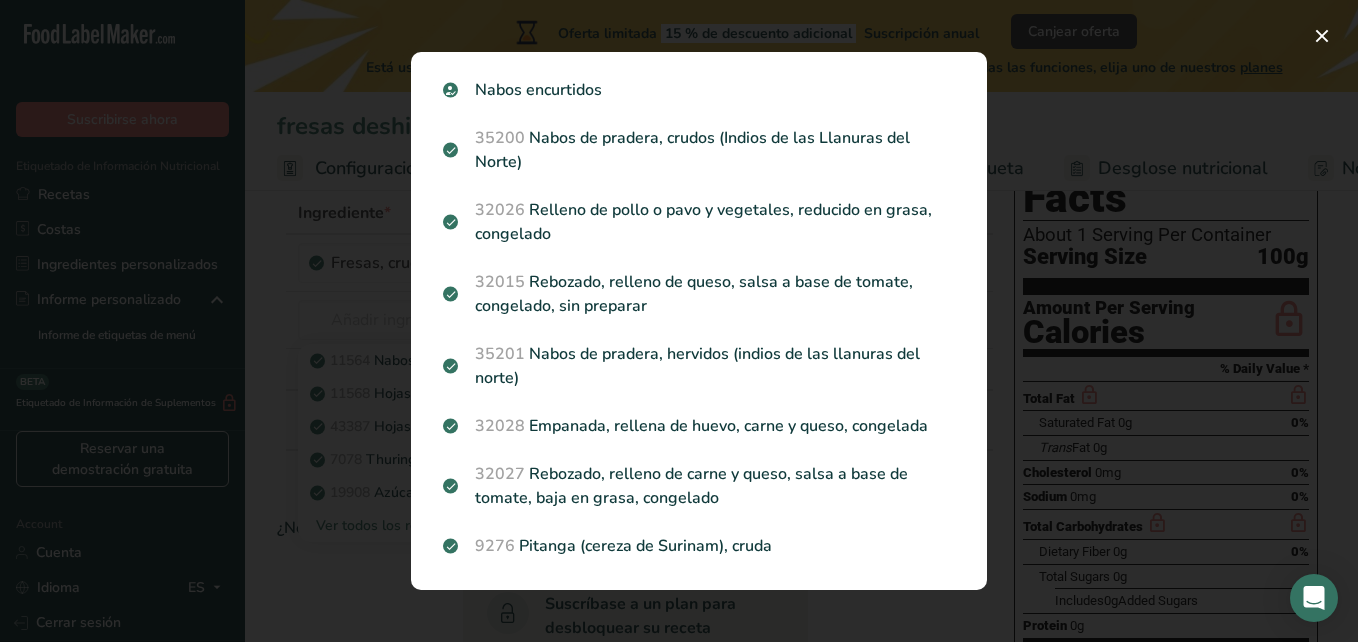 click at bounding box center (679, 321) 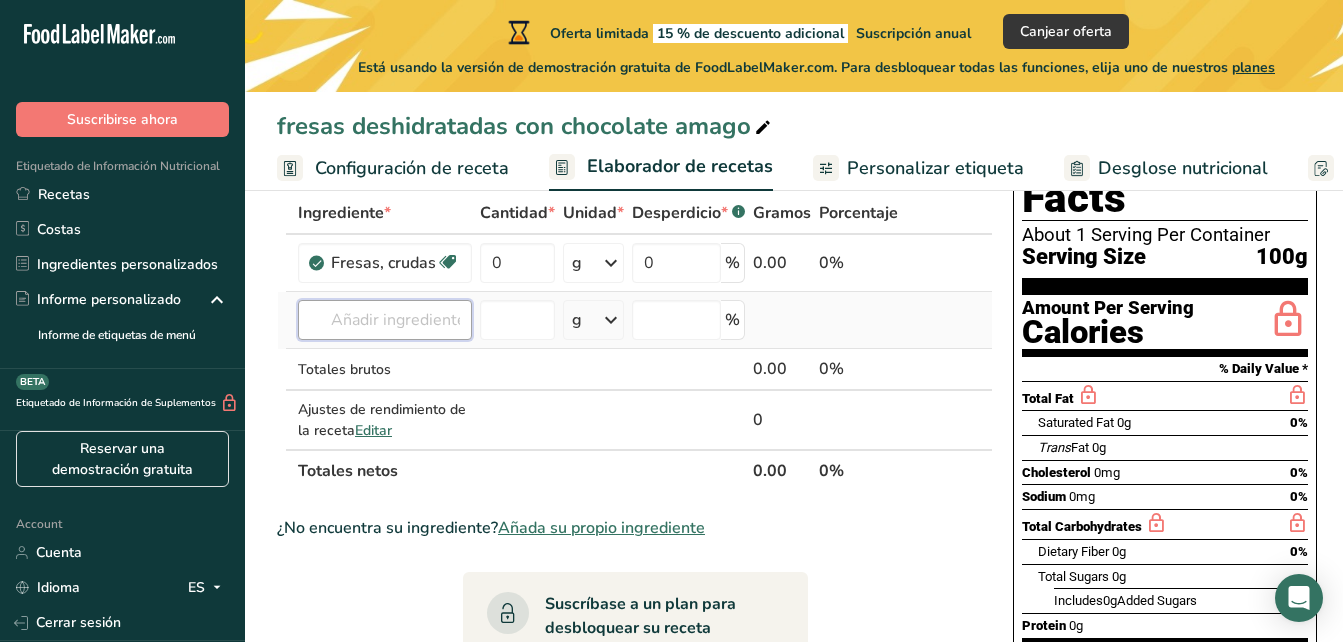 click at bounding box center (385, 320) 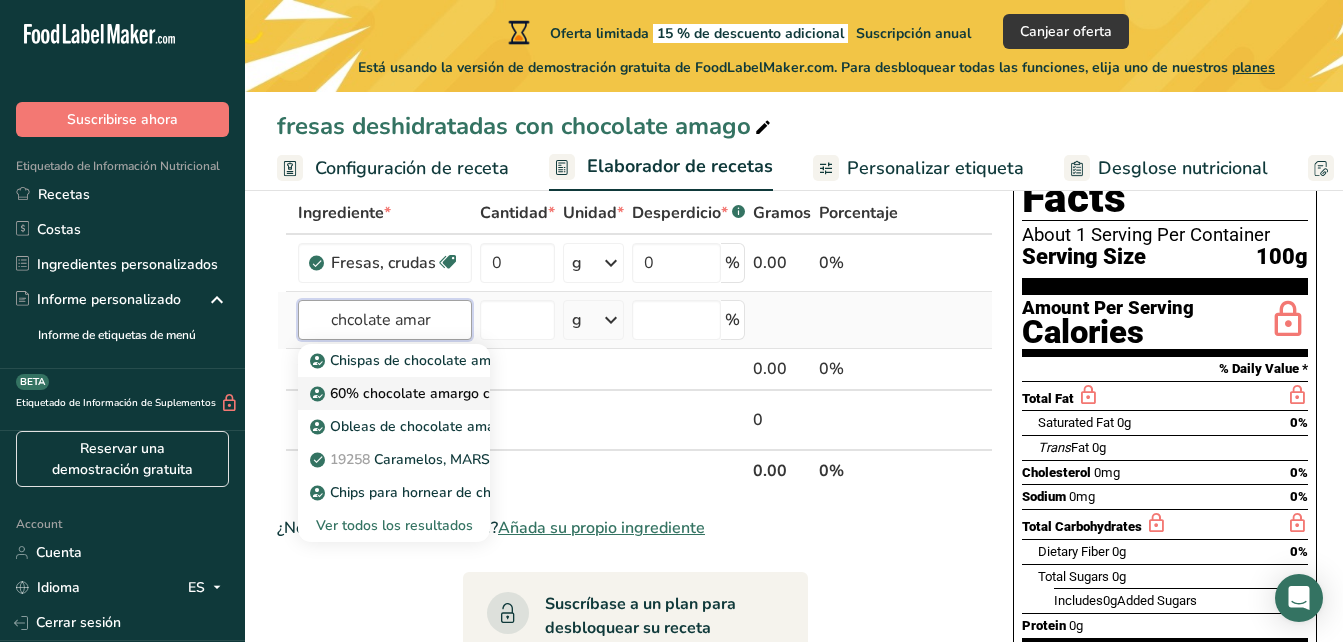 type on "chcolate amar" 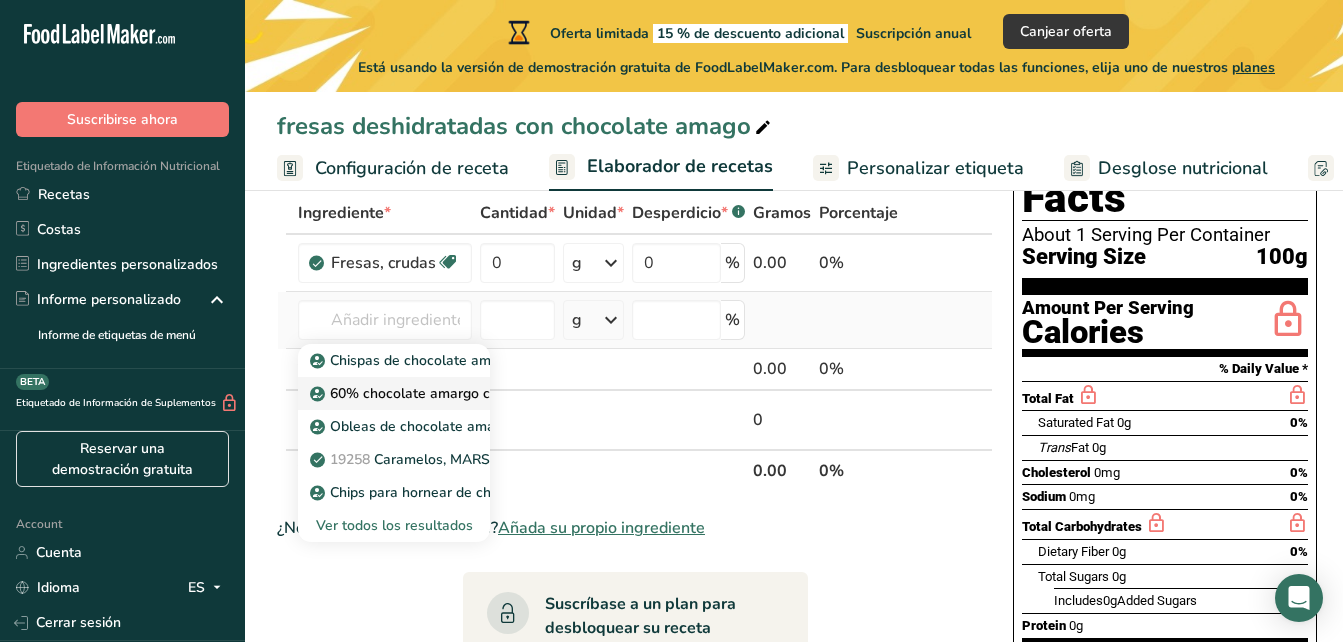 click on "60% chocolate amargo con azúcar de coco" at bounding box center (460, 393) 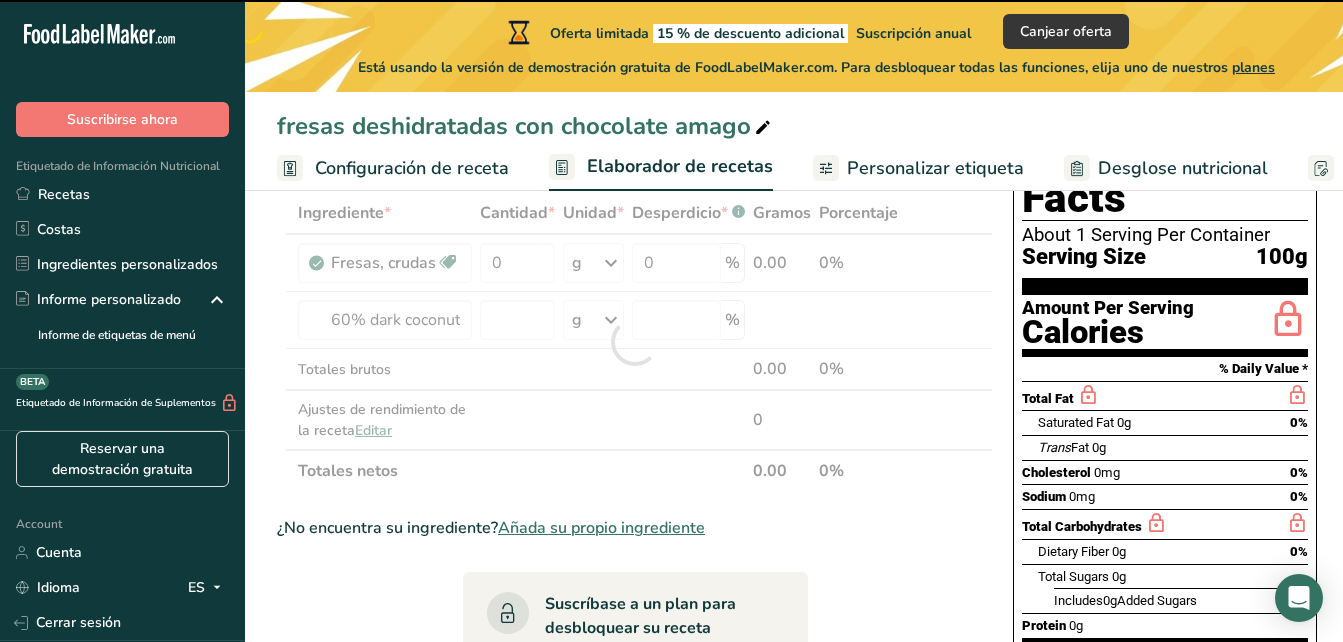 type on "0" 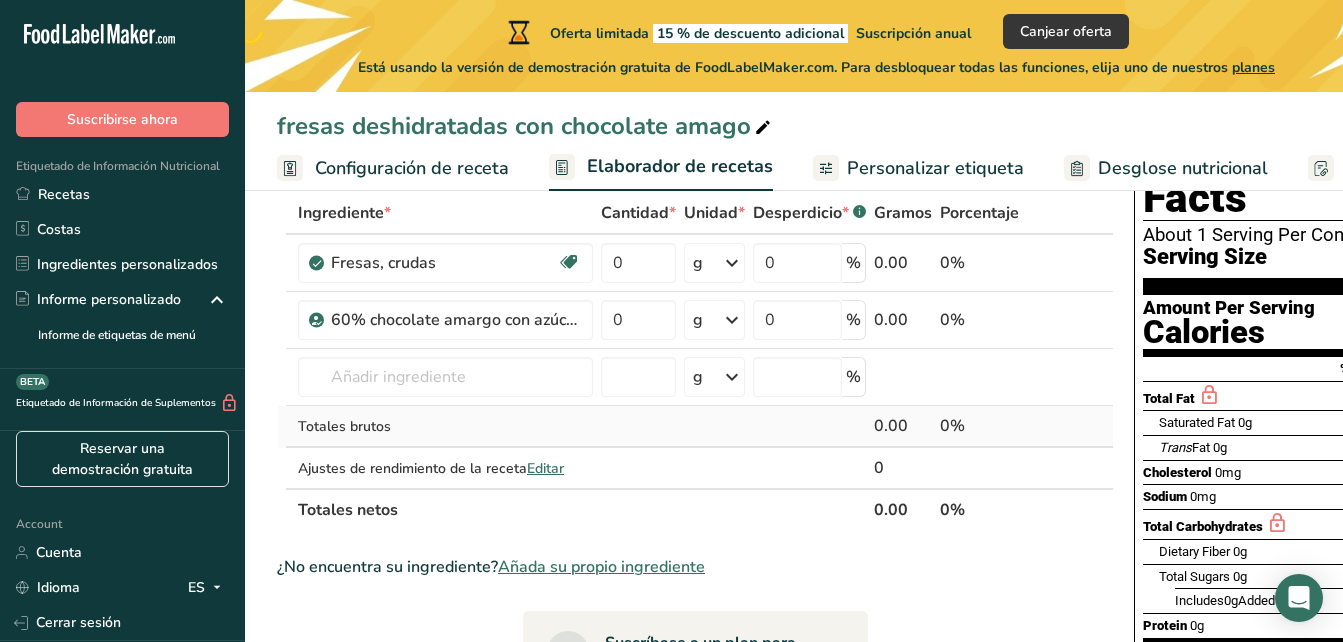 drag, startPoint x: 530, startPoint y: 375, endPoint x: 646, endPoint y: 424, distance: 125.92458 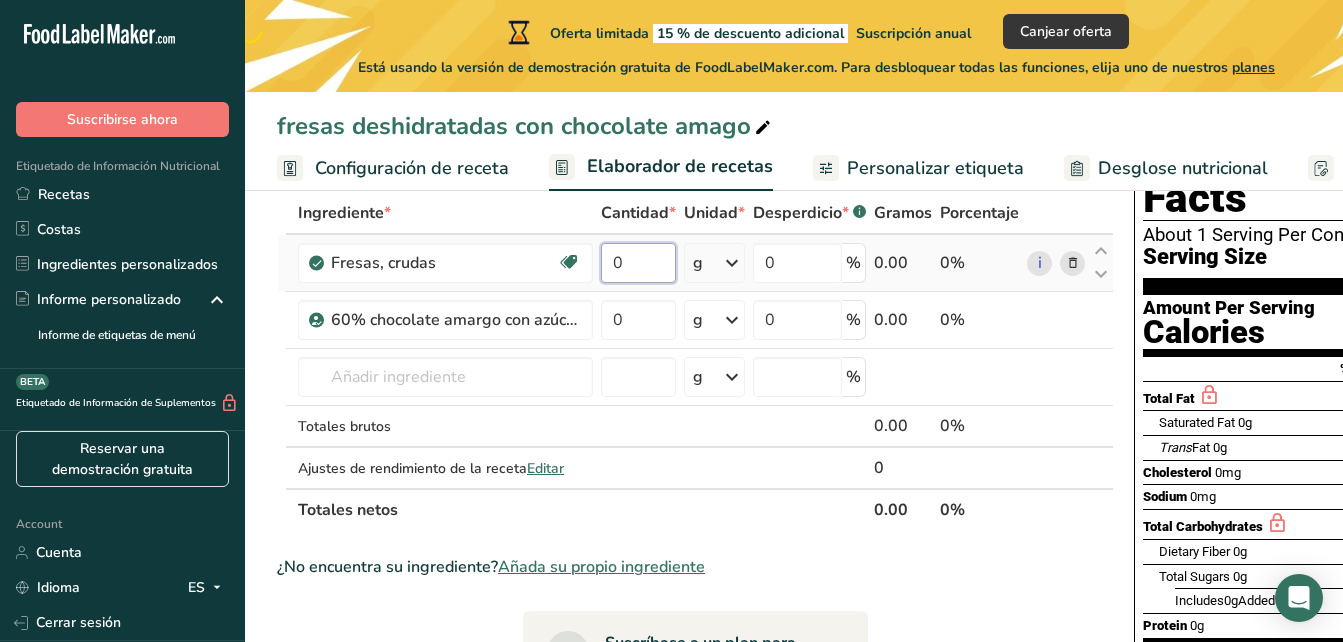 click on "0" at bounding box center (638, 263) 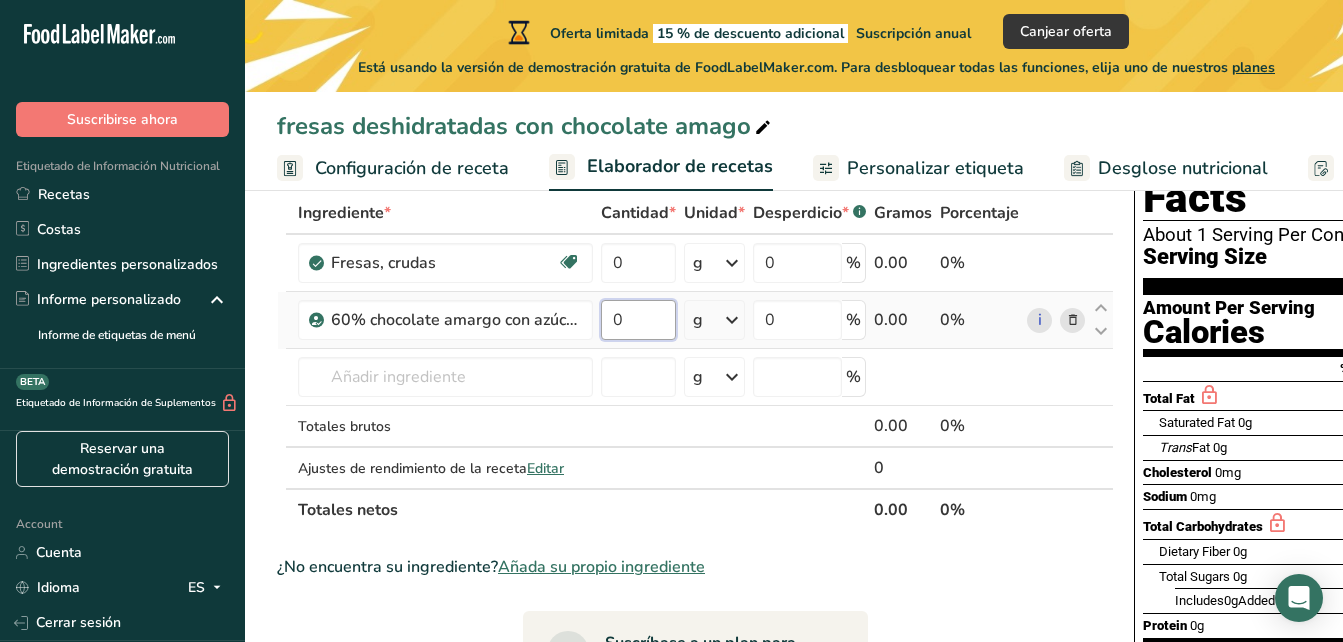 click on "Ingrediente *
Cantidad *
Unidad *
Desperdicio *   .a-a{fill:#347362;}.b-a{fill:#fff;}          Gramos
Porcentaje
Fresas, crudas
Fuente de antioxidantes
Libre de lácteos
Libre de gluten
Vegano
Vegetariano
Libre de soja
0
g
Porciones
1 cup, halves
1 cup, pureed
1 cup, sliced
Ver más
Unidades de peso
g
kg
mg
Ver más
Unidades de volumen
litro
Las unidades de volumen requieren una conversión de densidad. Si conoce la densidad de su ingrediente, introdúzcala a continuación. De lo contrario, haga clic en "RIA", nuestra asistente regulatoria de IA, quien podrá ayudarle." at bounding box center (695, 361) 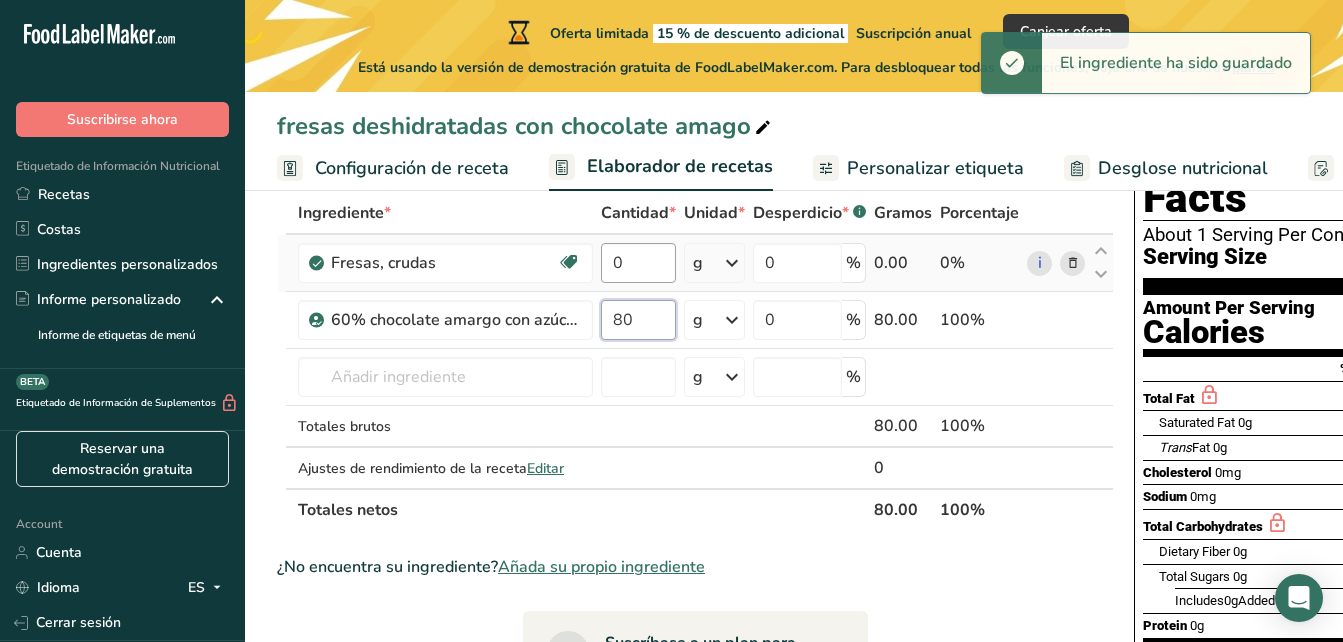 type on "80" 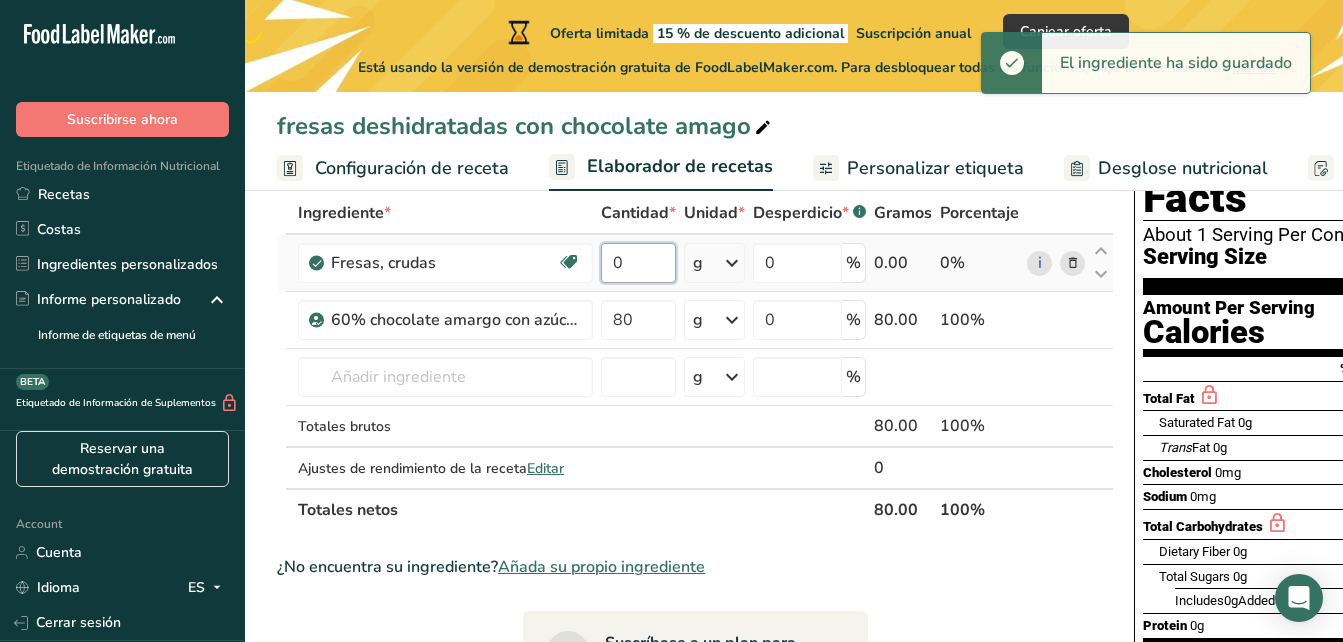 click on "Ingrediente *
Cantidad *
Unidad *
Desperdicio *   .a-a{fill:#347362;}.b-a{fill:#fff;}          Gramos
Porcentaje
Fresas, crudas
Fuente de antioxidantes
Libre de lácteos
Libre de gluten
Vegano
Vegetariano
Libre de soja
0
g
Porciones
1 cup, halves
1 cup, pureed
1 cup, sliced
Ver más
Unidades de peso
g
kg
mg
Ver más
Unidades de volumen
litro
Las unidades de volumen requieren una conversión de densidad. Si conoce la densidad de su ingrediente, introdúzcala a continuación. De lo contrario, haga clic en "RIA", nuestra asistente regulatoria de IA, quien podrá ayudarle." at bounding box center (695, 361) 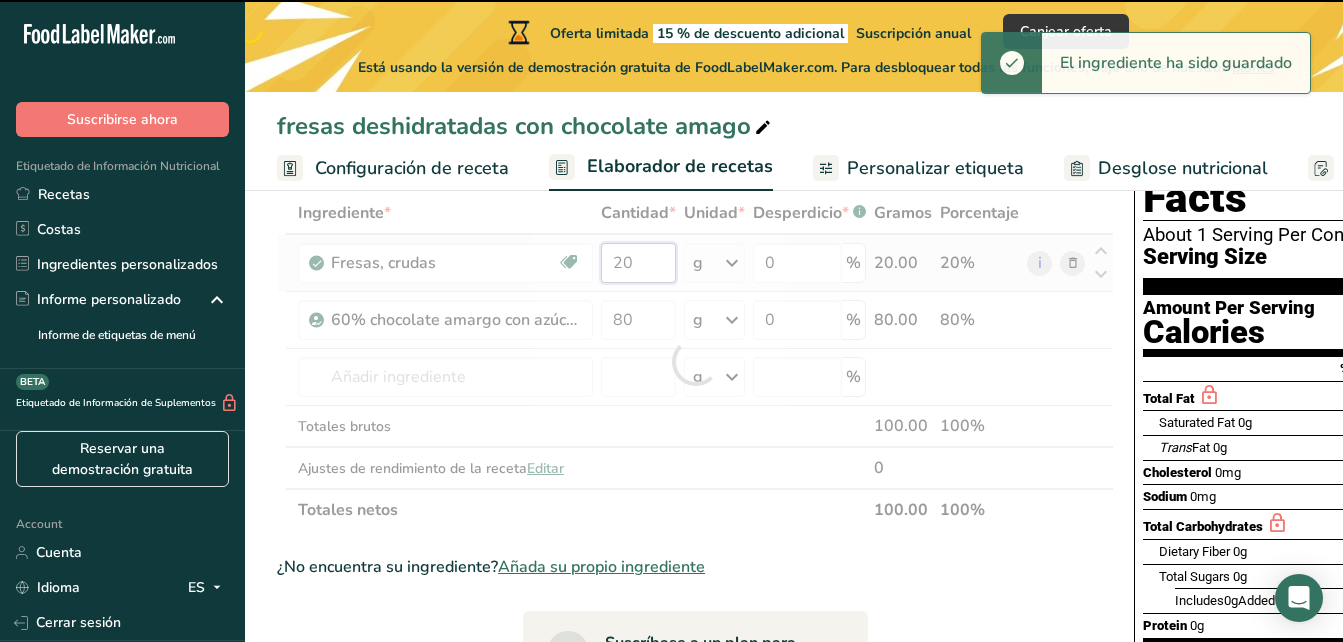 type on "0" 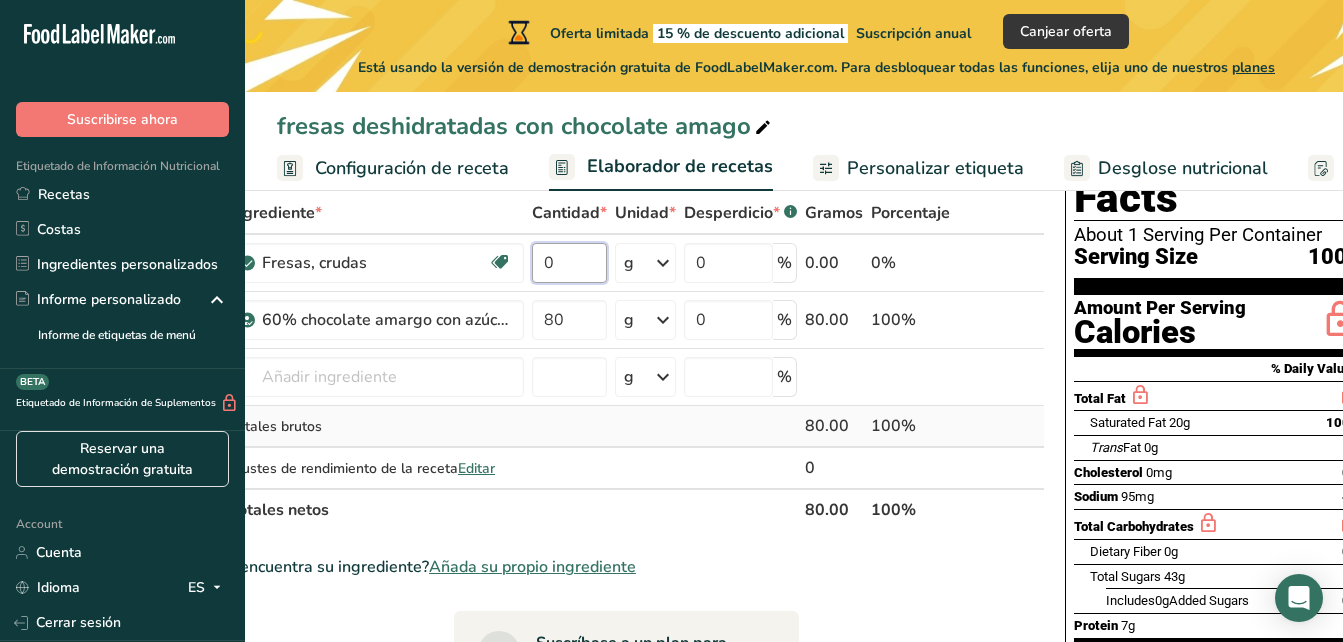 scroll, scrollTop: 0, scrollLeft: 101, axis: horizontal 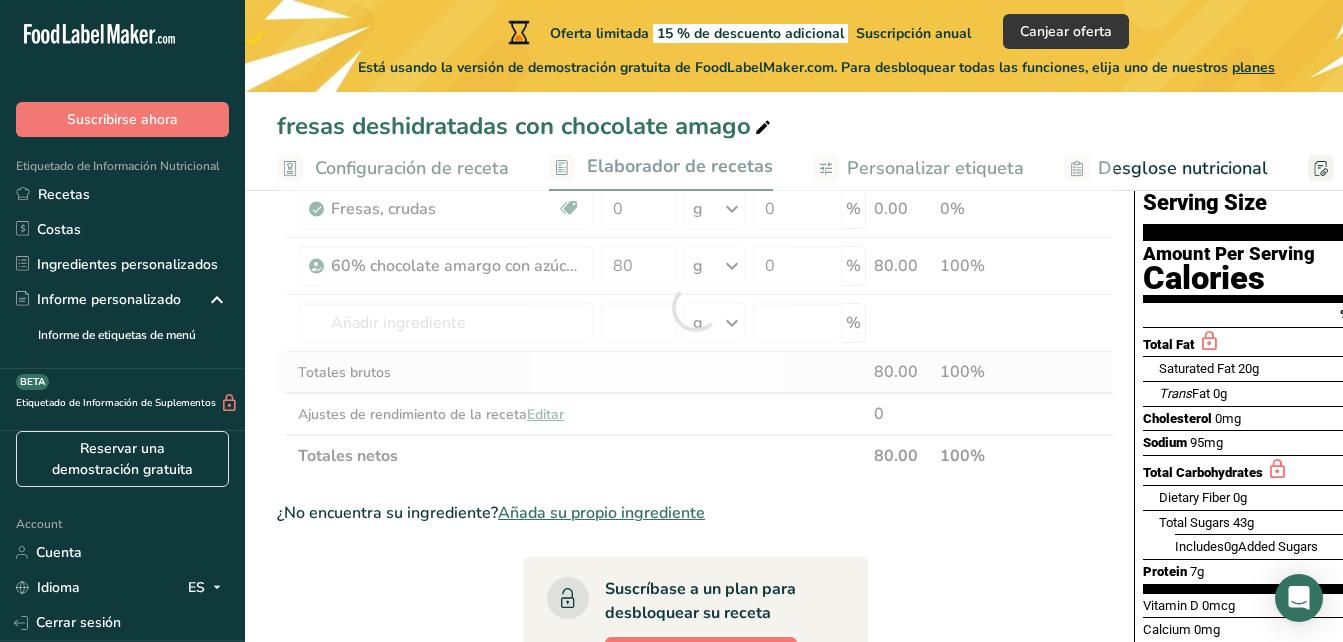click on "Ingrediente *
Cantidad *
Unidad *
Desperdicio *   .a-a{fill:#347362;}.b-a{fill:#fff;}          Gramos
Porcentaje
Fresas, crudas
Fuente de antioxidantes
Libre de lácteos
Libre de gluten
Vegano
Vegetariano
Libre de soja
0
g
Porciones
1 cup, halves
1 cup, pureed
1 cup, sliced
Ver más
Unidades de peso
g
kg
mg
Ver más
Unidades de volumen
litro
Las unidades de volumen requieren una conversión de densidad. Si conoce la densidad de su ingrediente, introdúzcala a continuación. De lo contrario, haga clic en "RIA", nuestra asistente regulatoria de IA, quien podrá ayudarle." at bounding box center (695, 307) 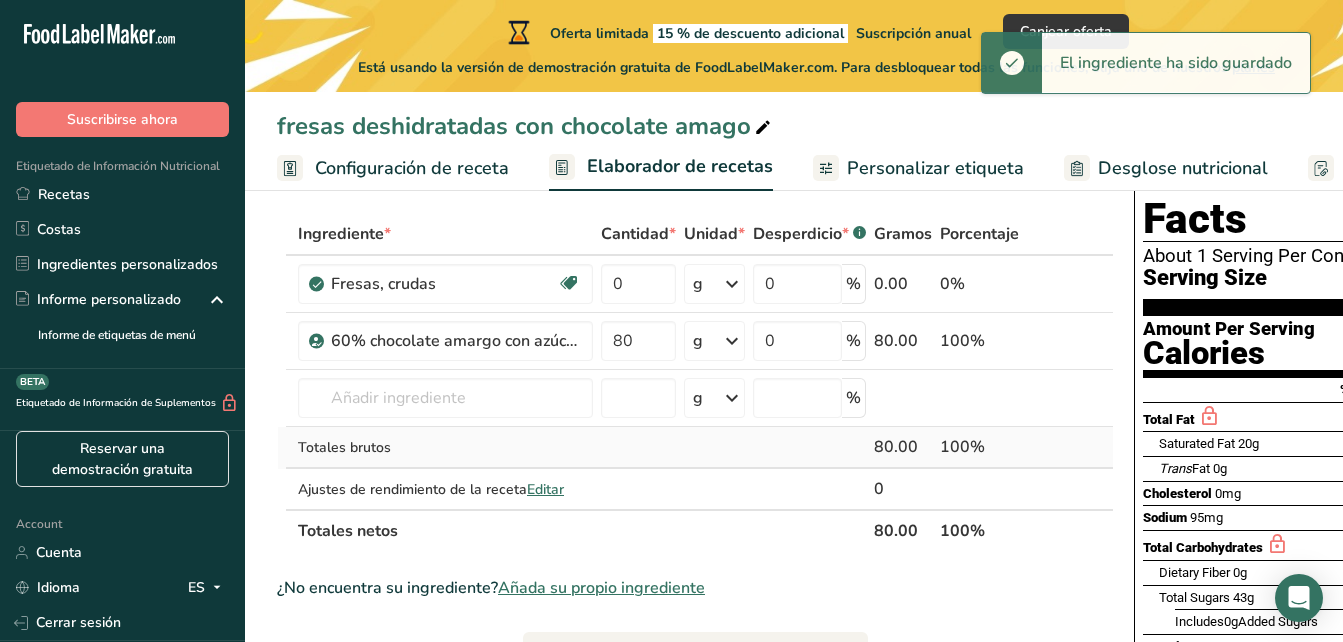 scroll, scrollTop: 94, scrollLeft: 0, axis: vertical 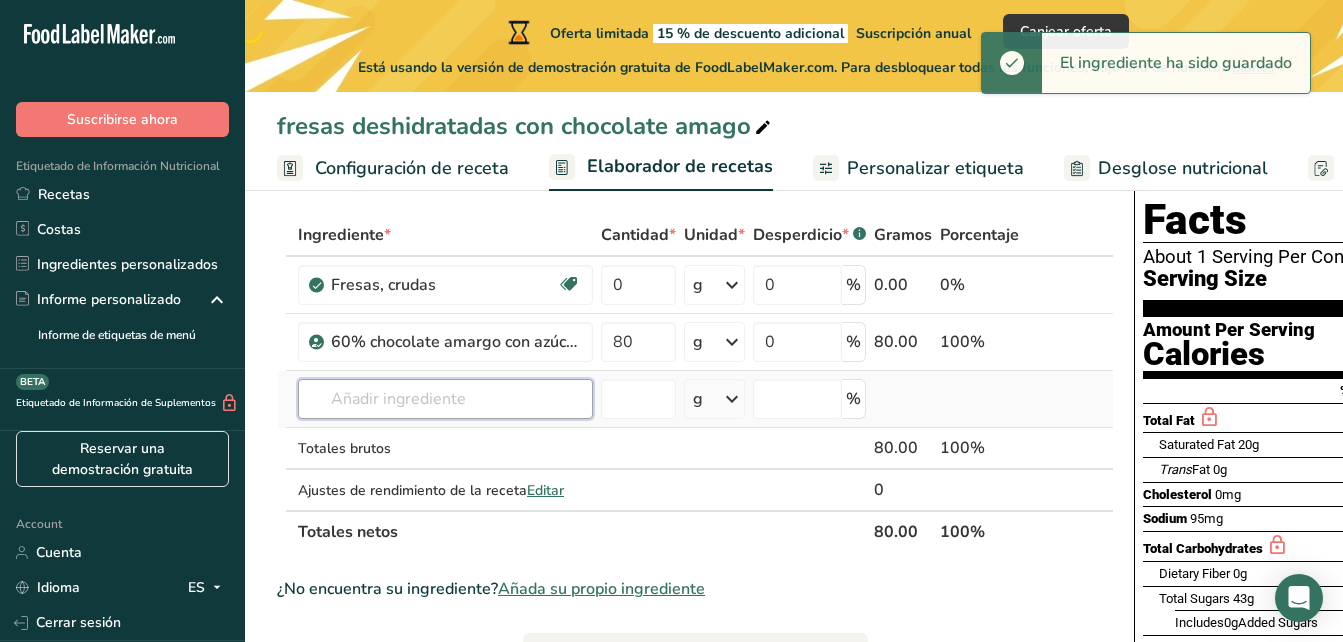click at bounding box center (445, 399) 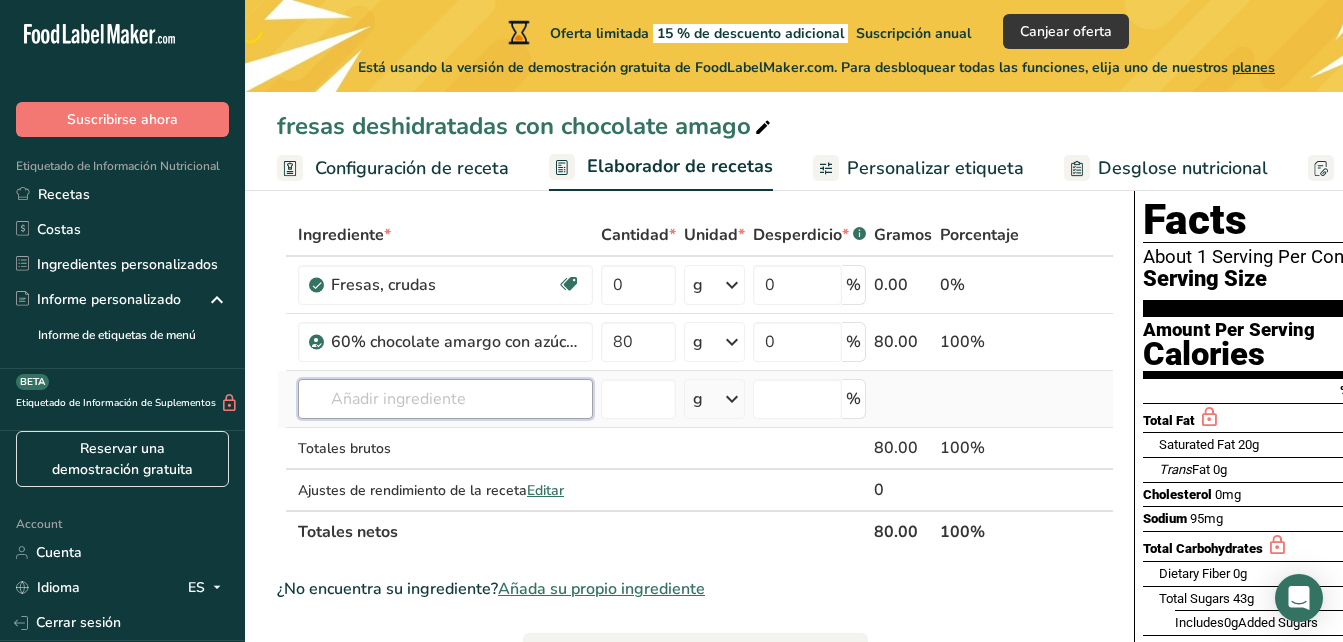 scroll, scrollTop: 0, scrollLeft: 101, axis: horizontal 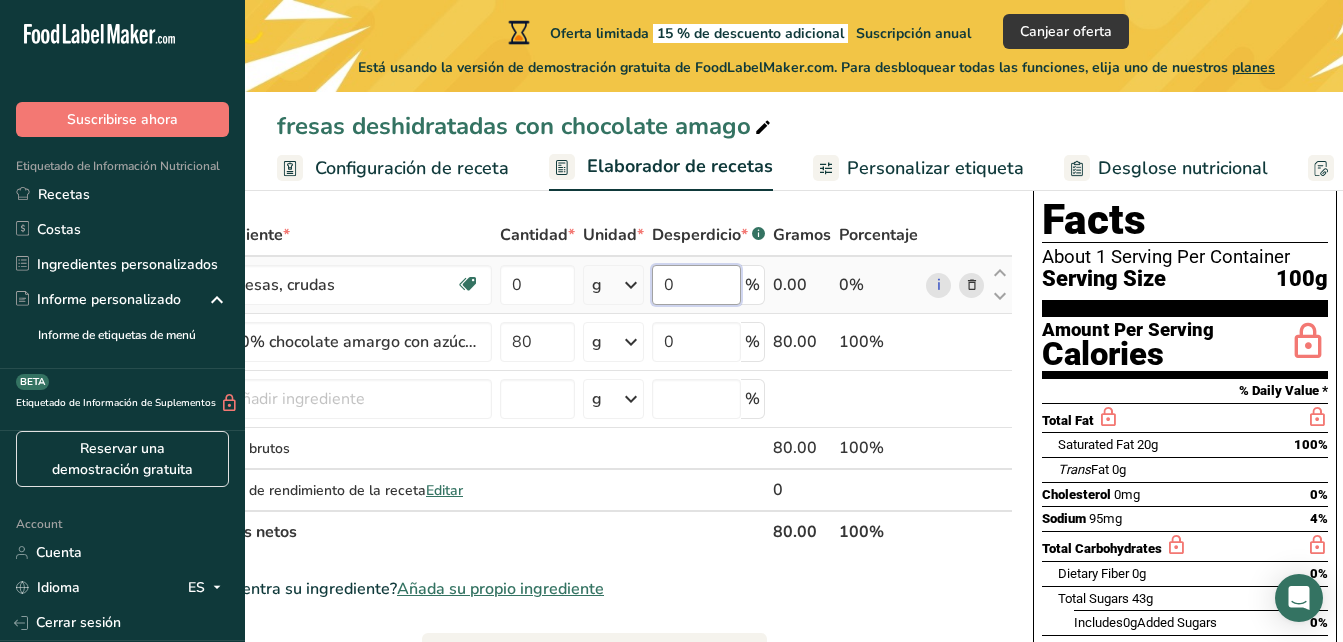 click on "0" at bounding box center [696, 285] 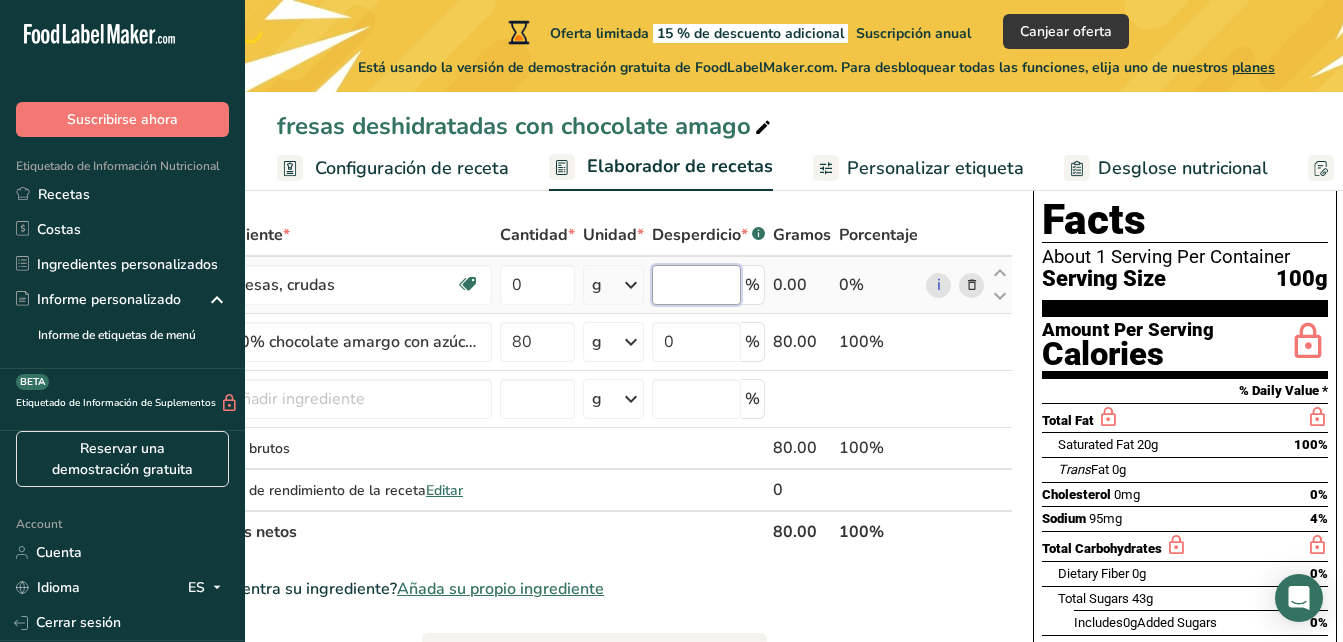 type on "2" 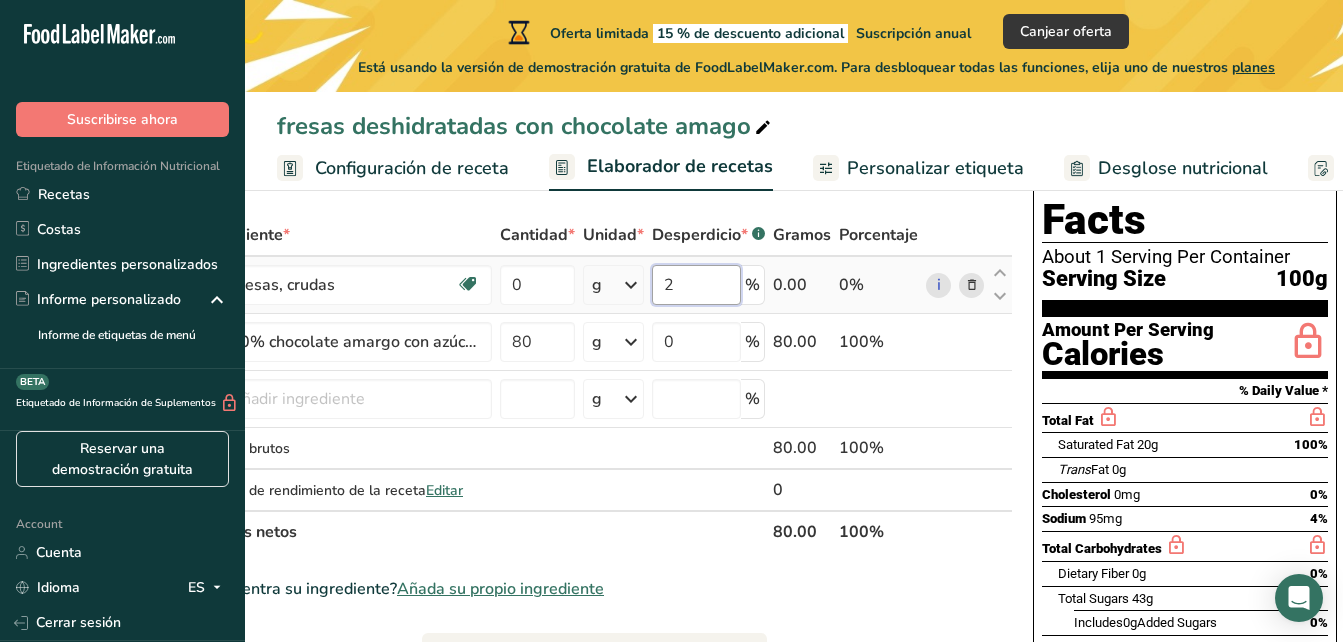 scroll, scrollTop: 0, scrollLeft: 0, axis: both 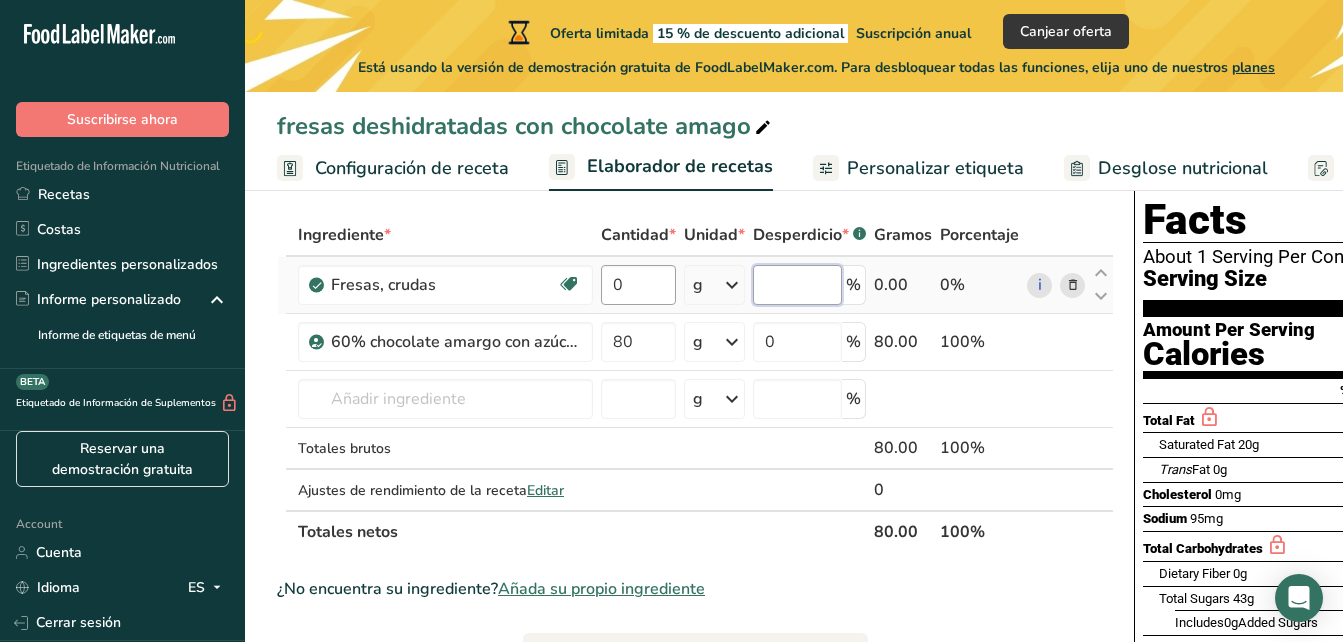 type 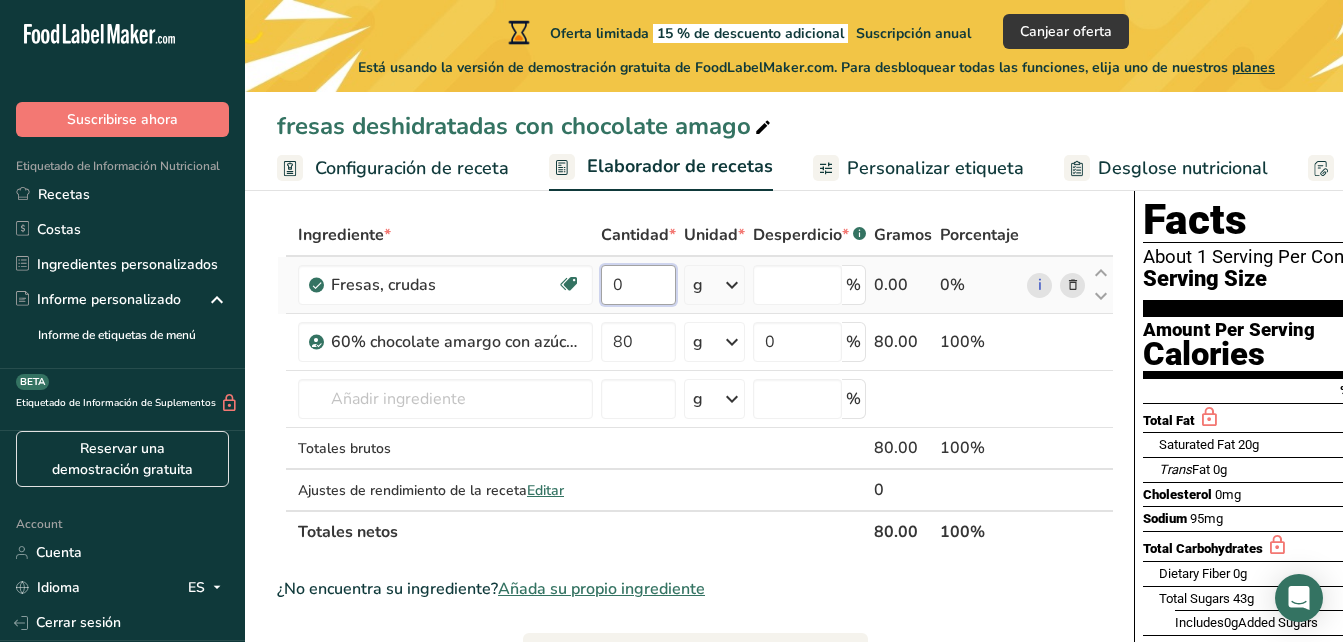 click on "Ingrediente *
Cantidad *
Unidad *
Desperdicio *   .a-a{fill:#347362;}.b-a{fill:#fff;}          Gramos
Porcentaje
Fresas, crudas
Fuente de antioxidantes
Libre de lácteos
Libre de gluten
Vegano
Vegetariano
Libre de soja
0
g
Porciones
1 cup, halves
1 cup, pureed
1 cup, sliced
Ver más
Unidades de peso
g
kg
mg
Ver más
Unidades de volumen
litro
Las unidades de volumen requieren una conversión de densidad. Si conoce la densidad de su ingrediente, introdúzcala a continuación. De lo contrario, haga clic en "RIA", nuestra asistente regulatoria de IA, quien podrá ayudarle." at bounding box center (695, 383) 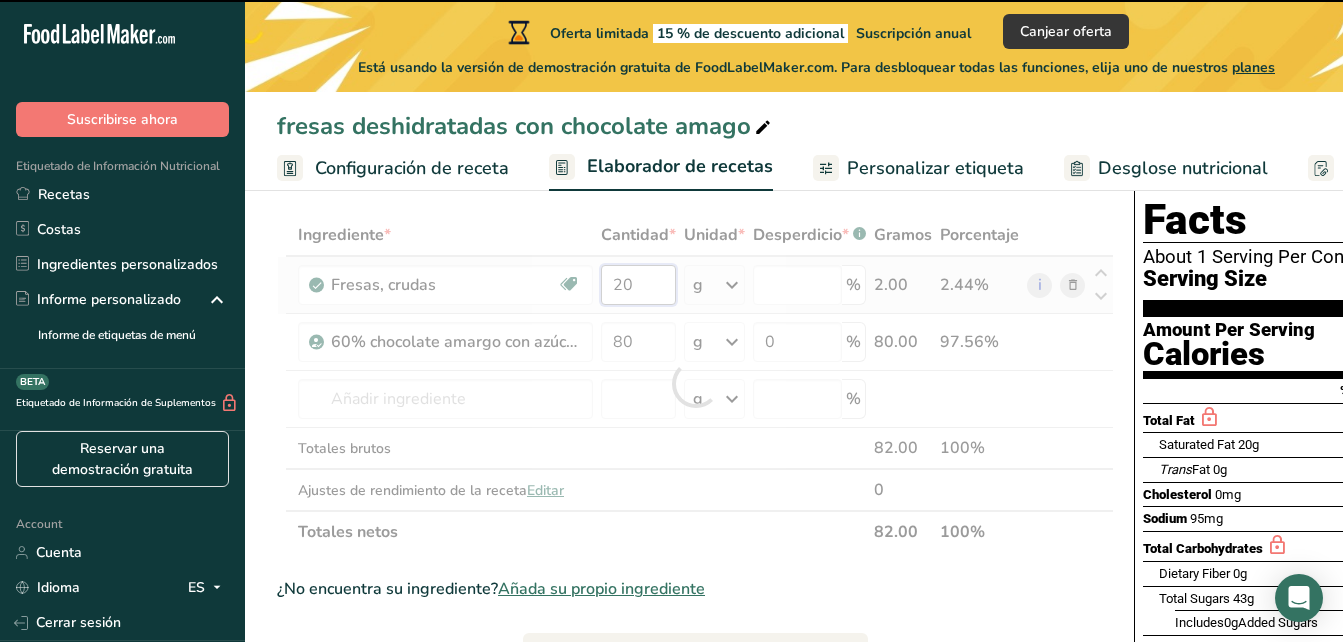 type on "0" 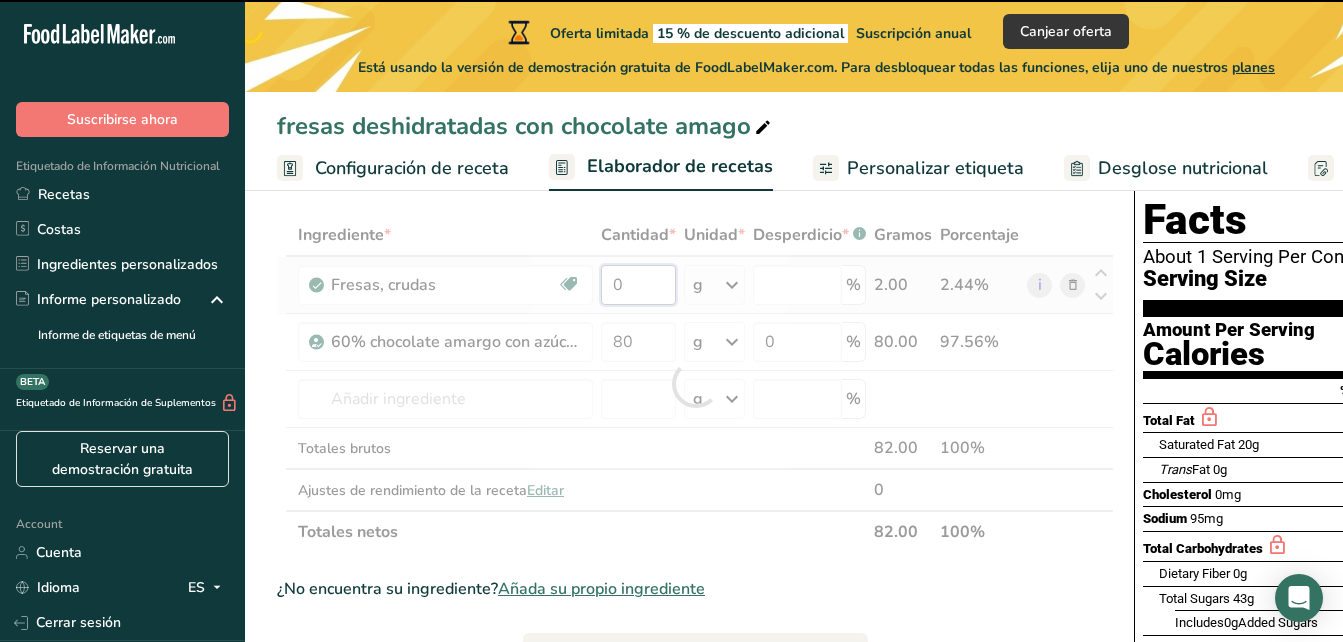 type on "0" 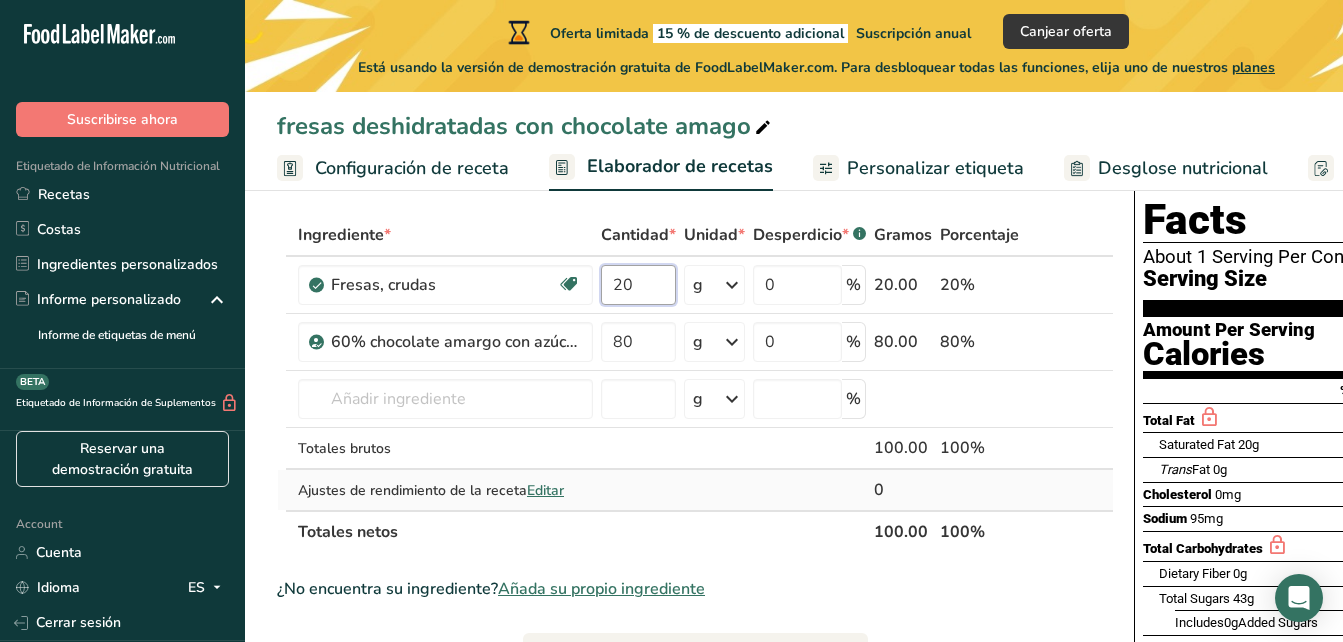 type on "20" 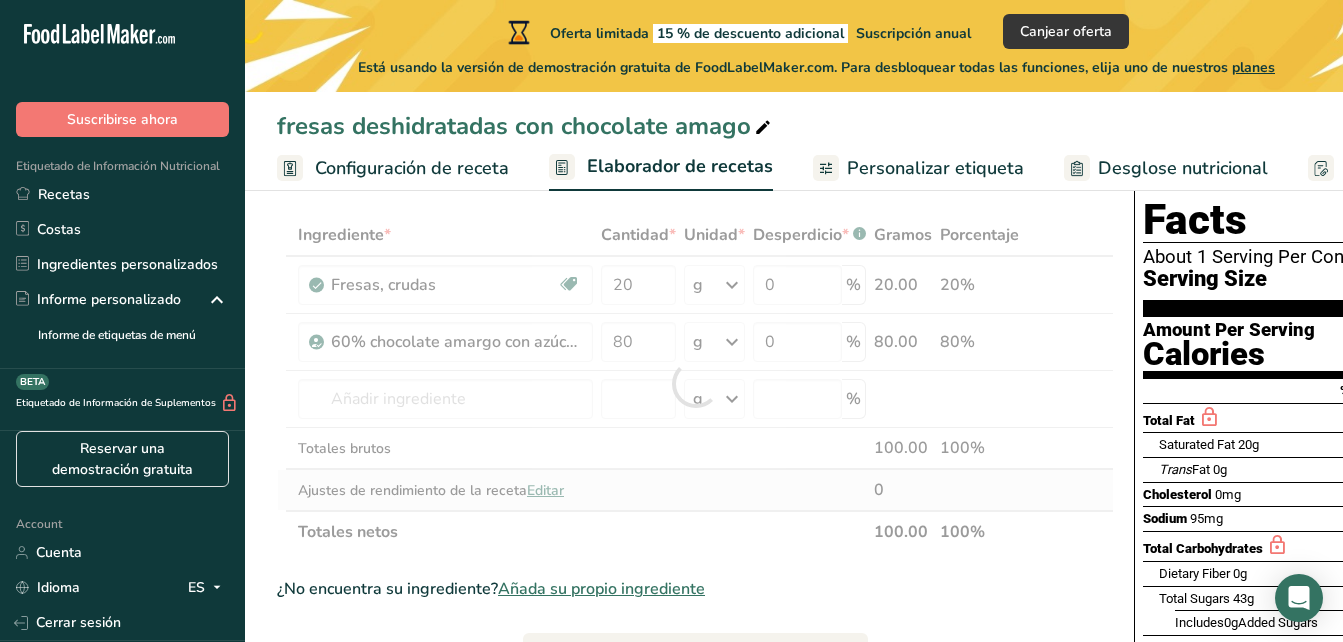 click on "Ingrediente *
Cantidad *
Unidad *
Desperdicio *   .a-a{fill:#347362;}.b-a{fill:#fff;}          Gramos
Porcentaje
Fresas, crudas
Fuente de antioxidantes
Libre de lácteos
Libre de gluten
Vegano
Vegetariano
Libre de soja
20
g
Porciones
1 cup, halves
1 cup, pureed
1 cup, sliced
Ver más
Unidades de peso
g
kg
mg
Ver más
Unidades de volumen
litro
Las unidades de volumen requieren una conversión de densidad. Si conoce la densidad de su ingrediente, introdúzcala a continuación. De lo contrario, haga clic en "RIA", nuestra asistente regulatoria de IA, quien podrá ayudarle." at bounding box center (695, 383) 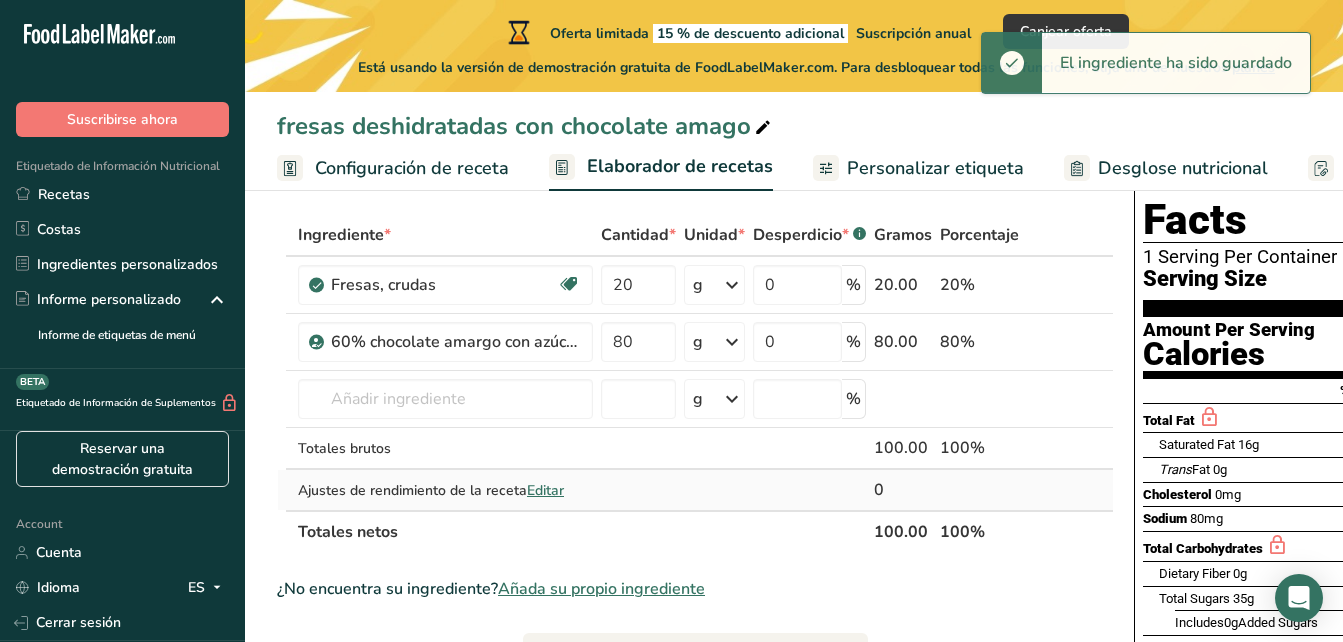scroll, scrollTop: 0, scrollLeft: 101, axis: horizontal 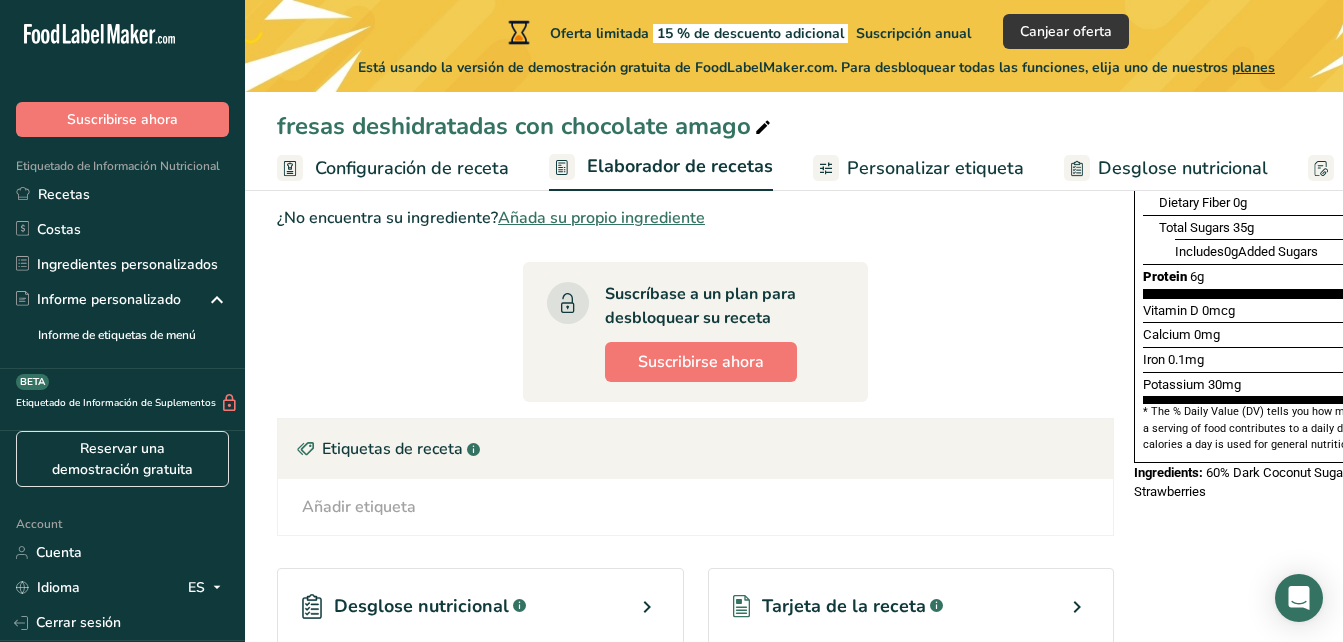drag, startPoint x: 627, startPoint y: 503, endPoint x: 1167, endPoint y: 540, distance: 541.2661 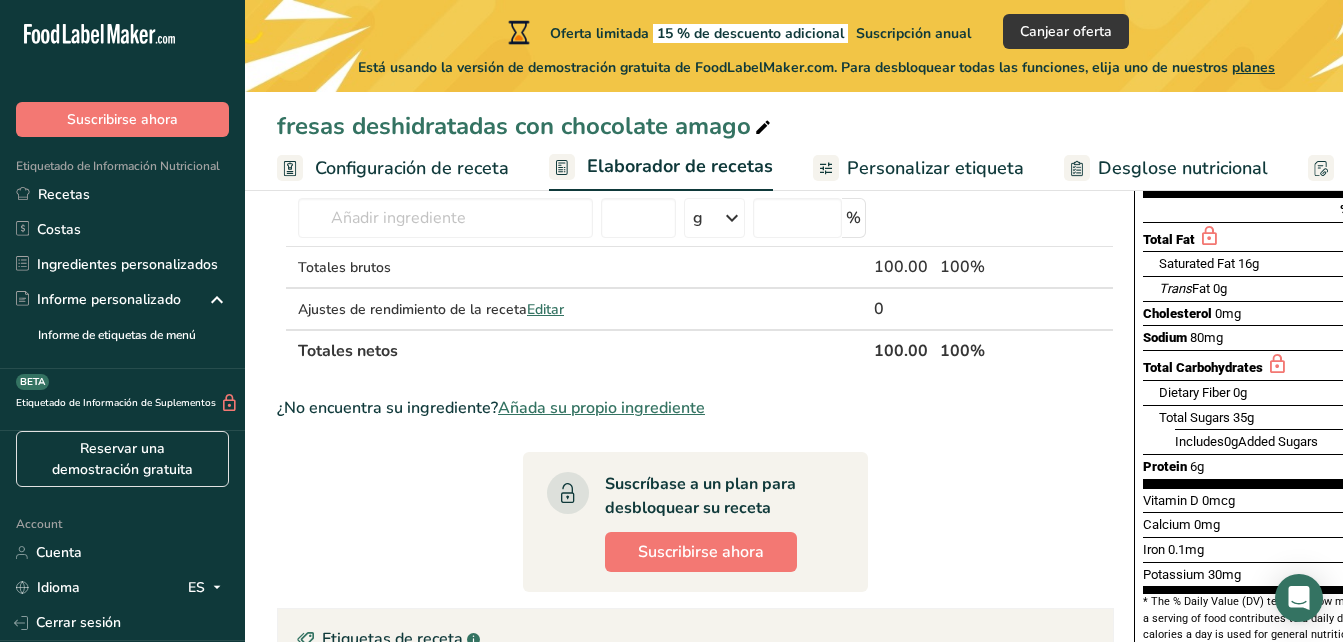 scroll, scrollTop: 270, scrollLeft: 0, axis: vertical 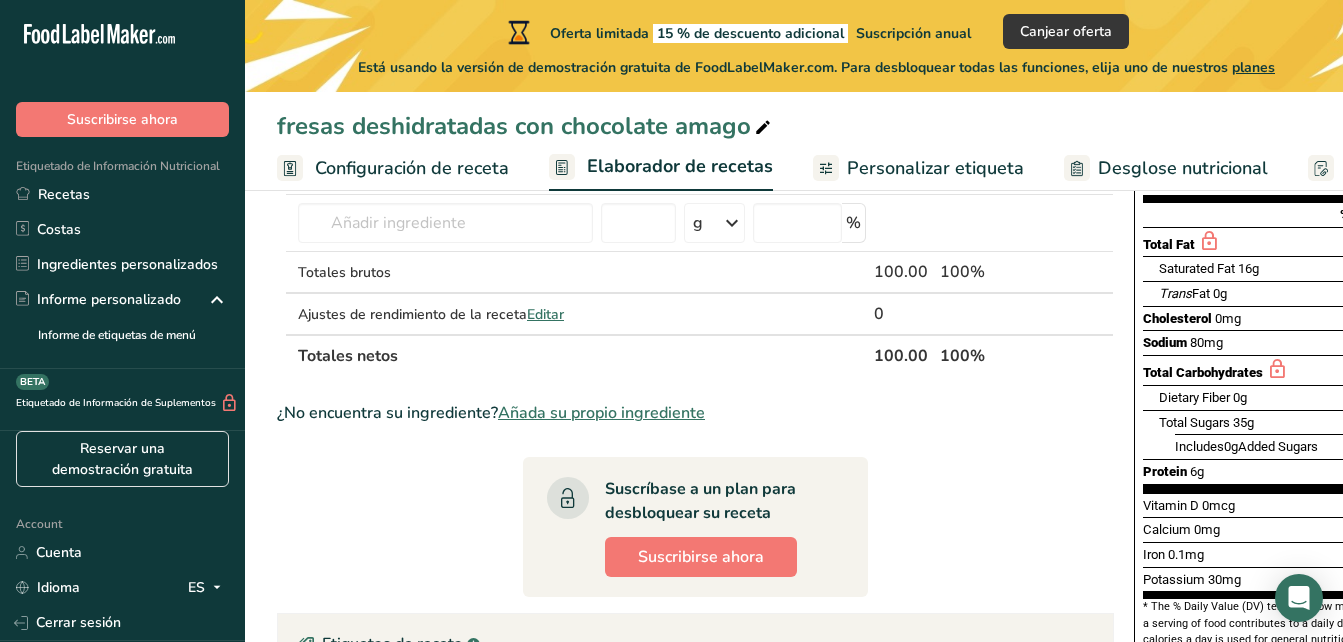 click on "Personalizar etiqueta" at bounding box center [935, 168] 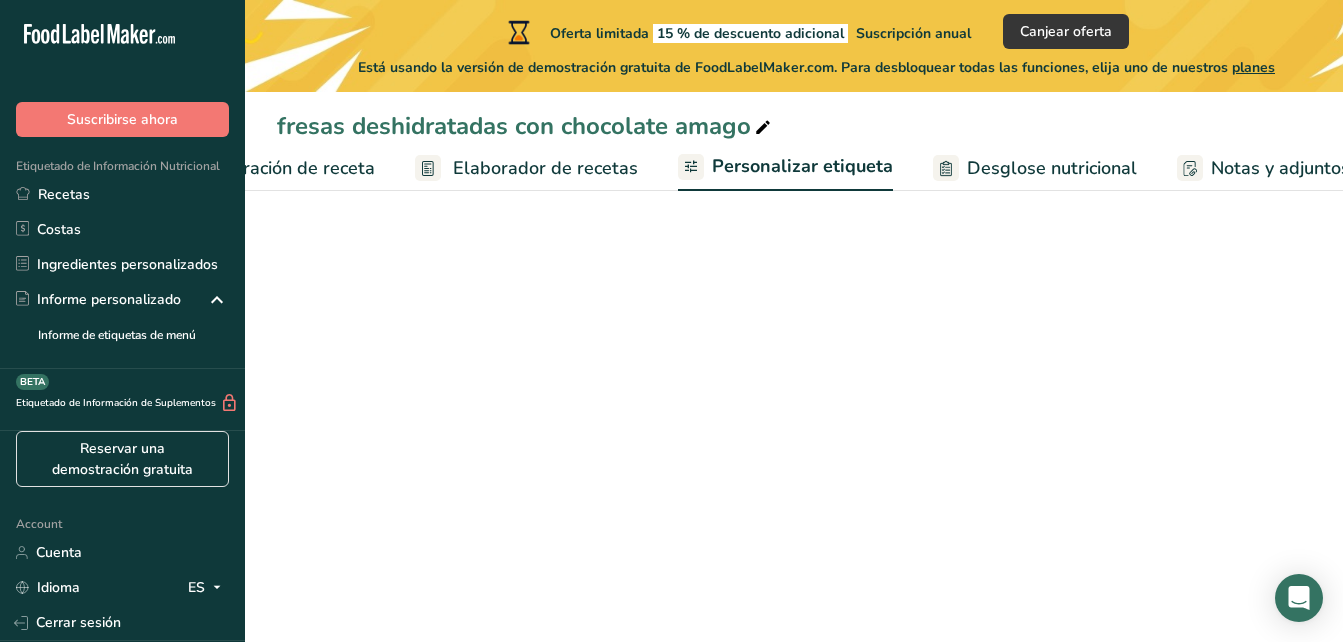 scroll, scrollTop: 0, scrollLeft: 401, axis: horizontal 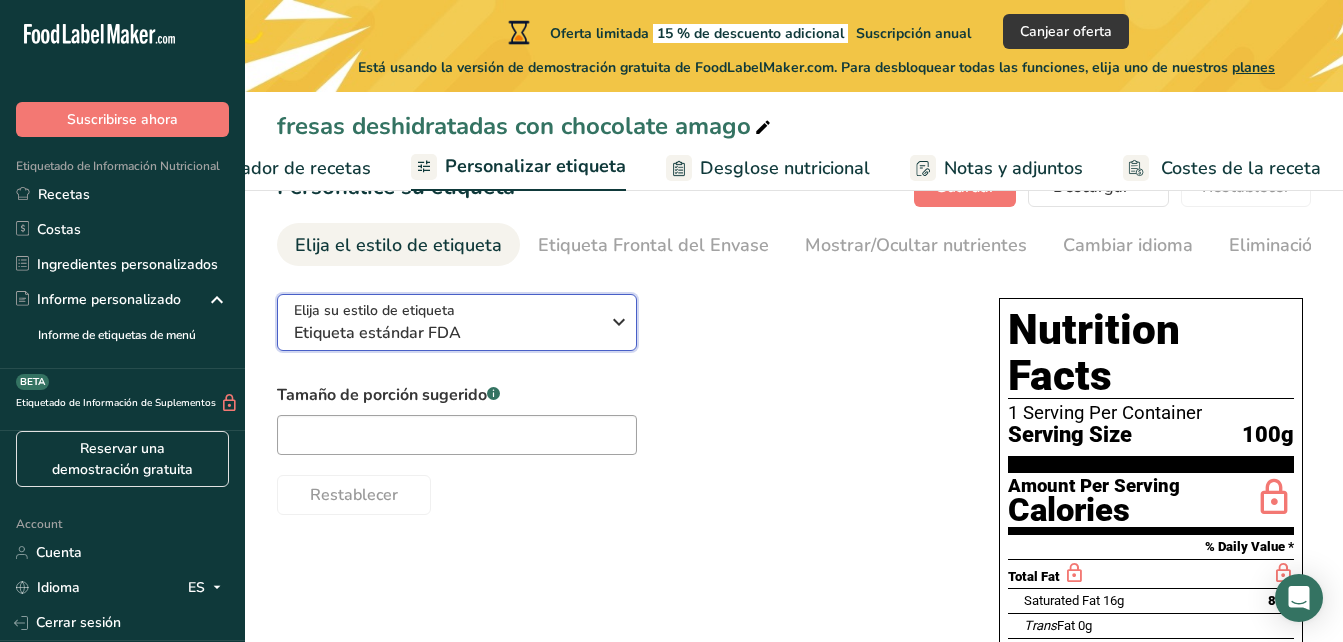 click on "Etiqueta estándar FDA" at bounding box center [446, 333] 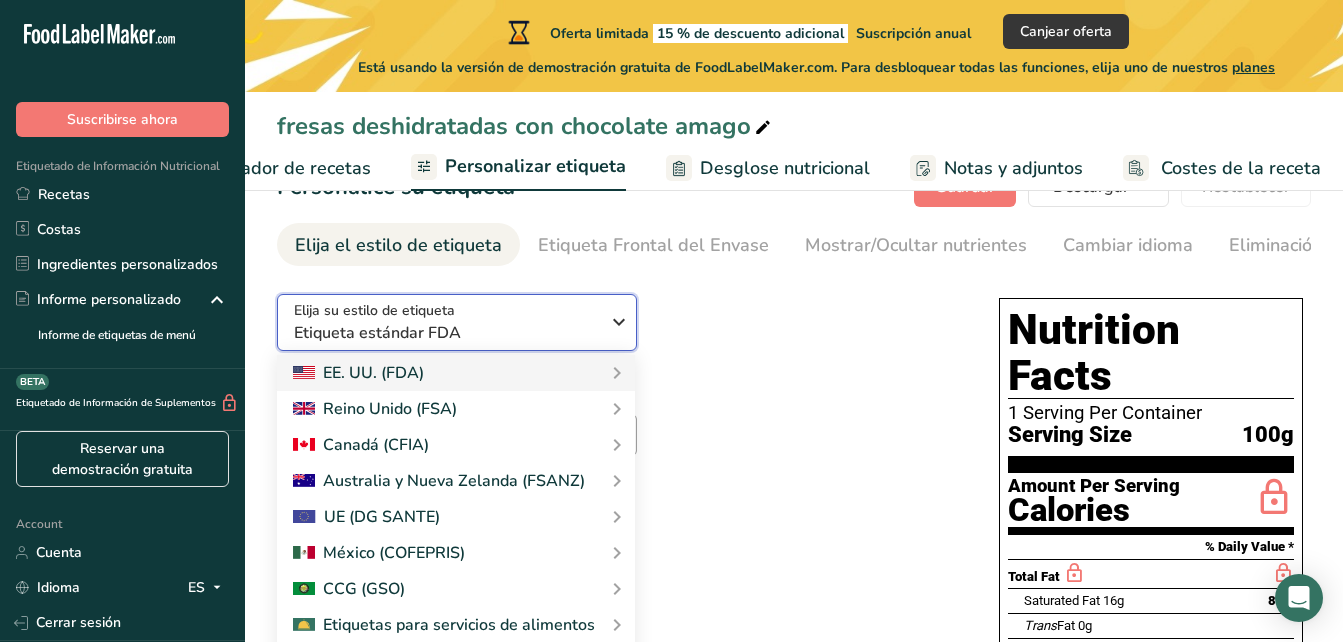 click on "Etiqueta estándar FDA" at bounding box center (446, 333) 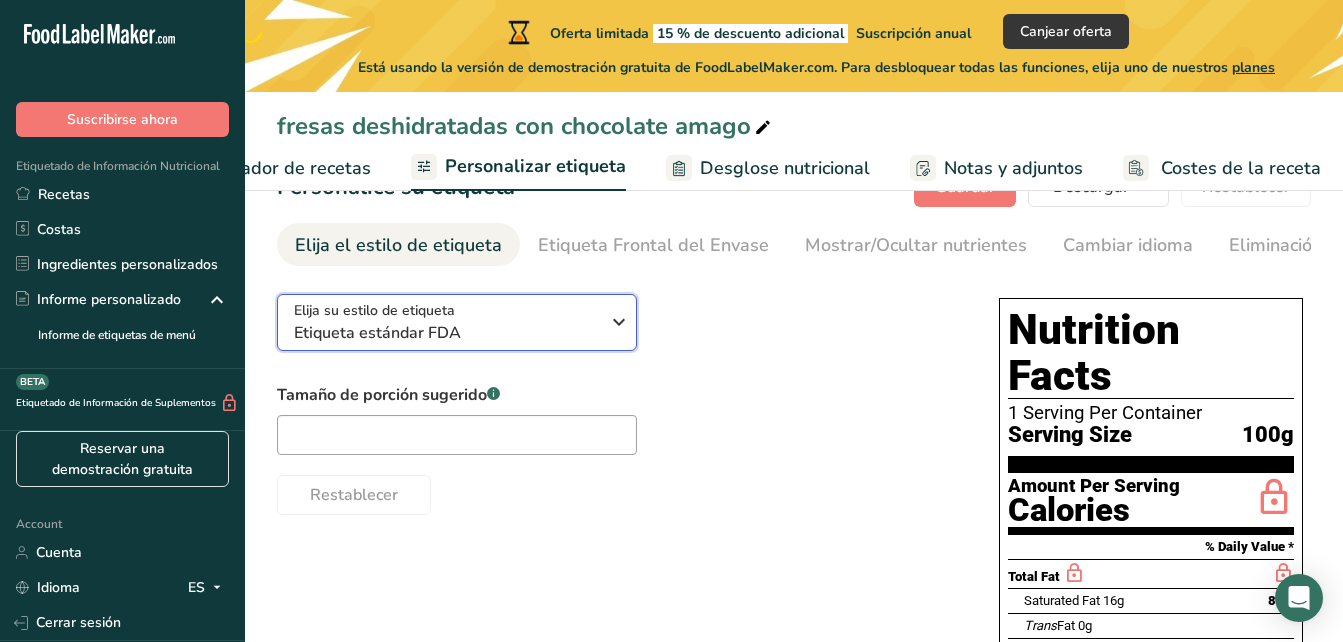 click on "Etiqueta estándar FDA" at bounding box center (446, 333) 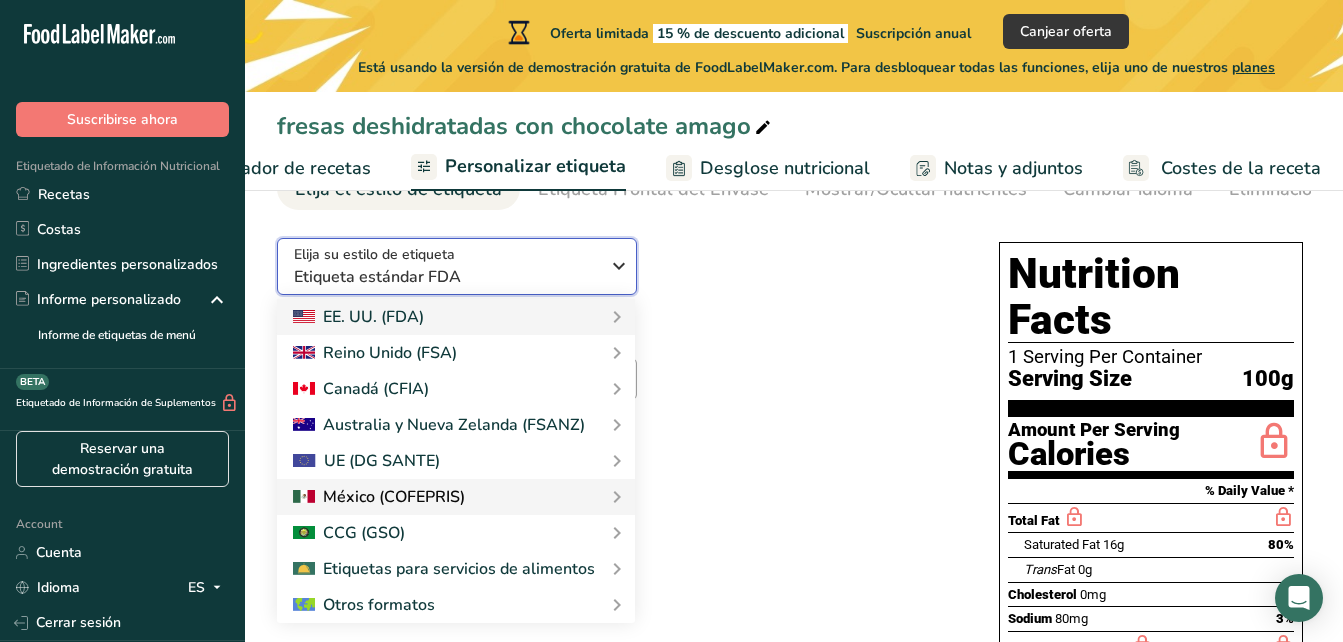 scroll, scrollTop: 118, scrollLeft: 0, axis: vertical 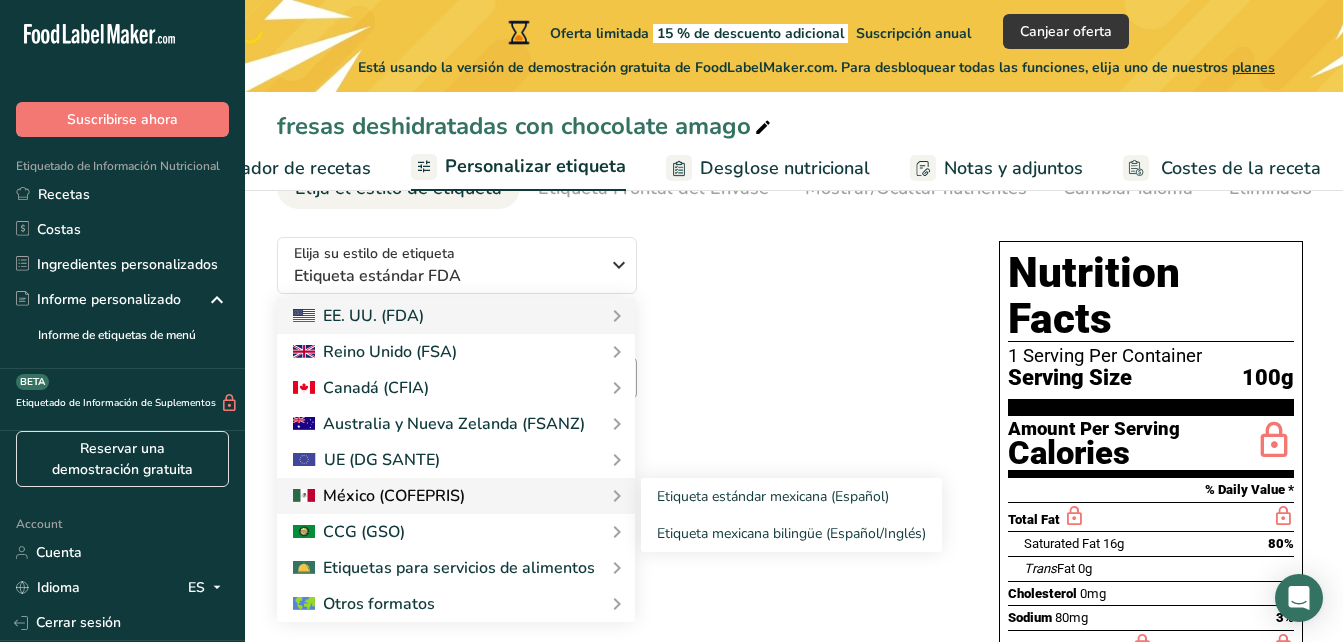 click at bounding box center (456, 496) 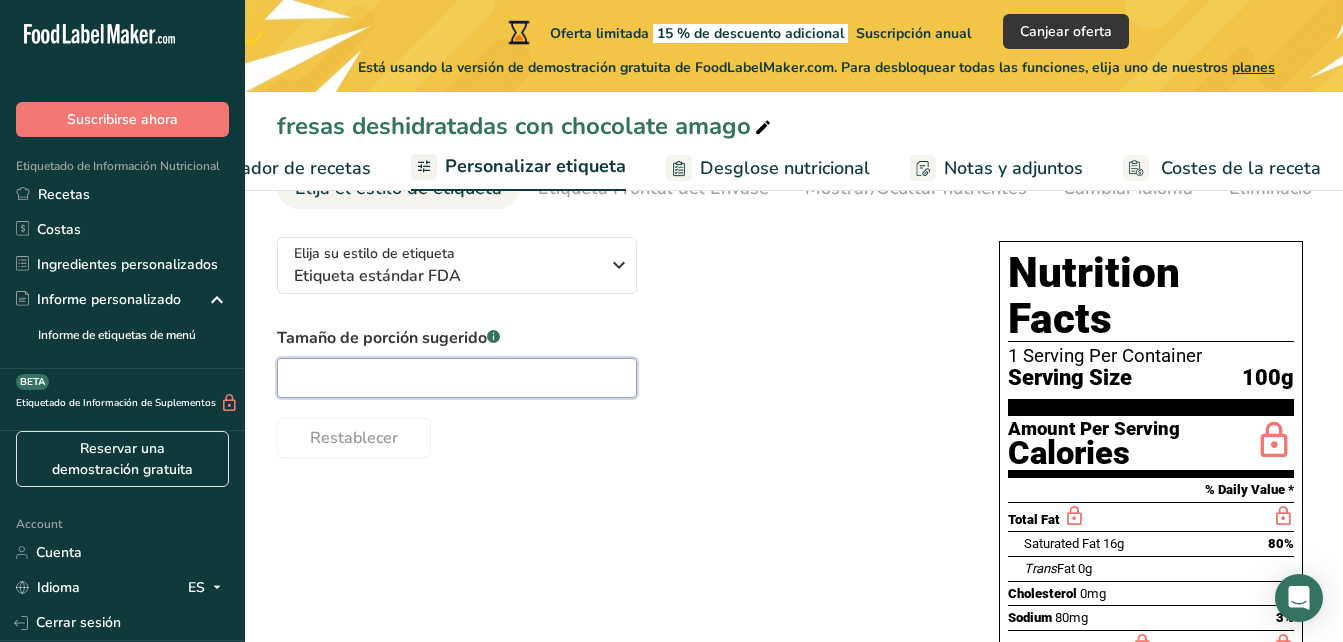 click at bounding box center [457, 378] 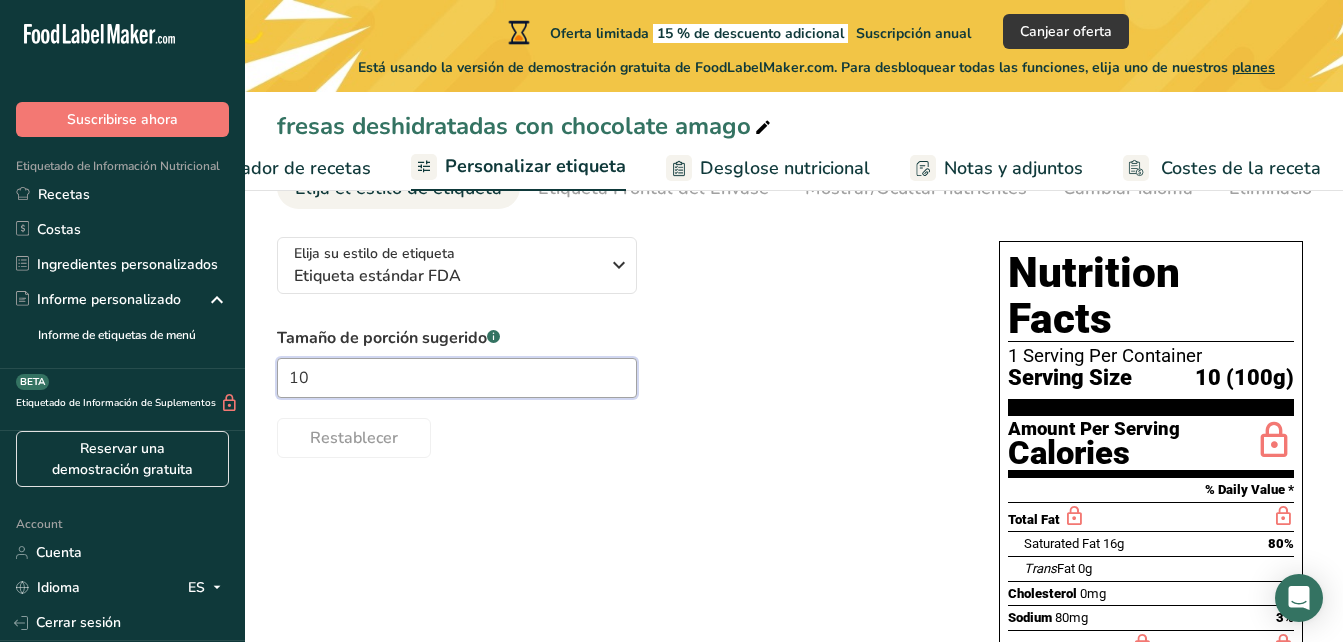 type on "1" 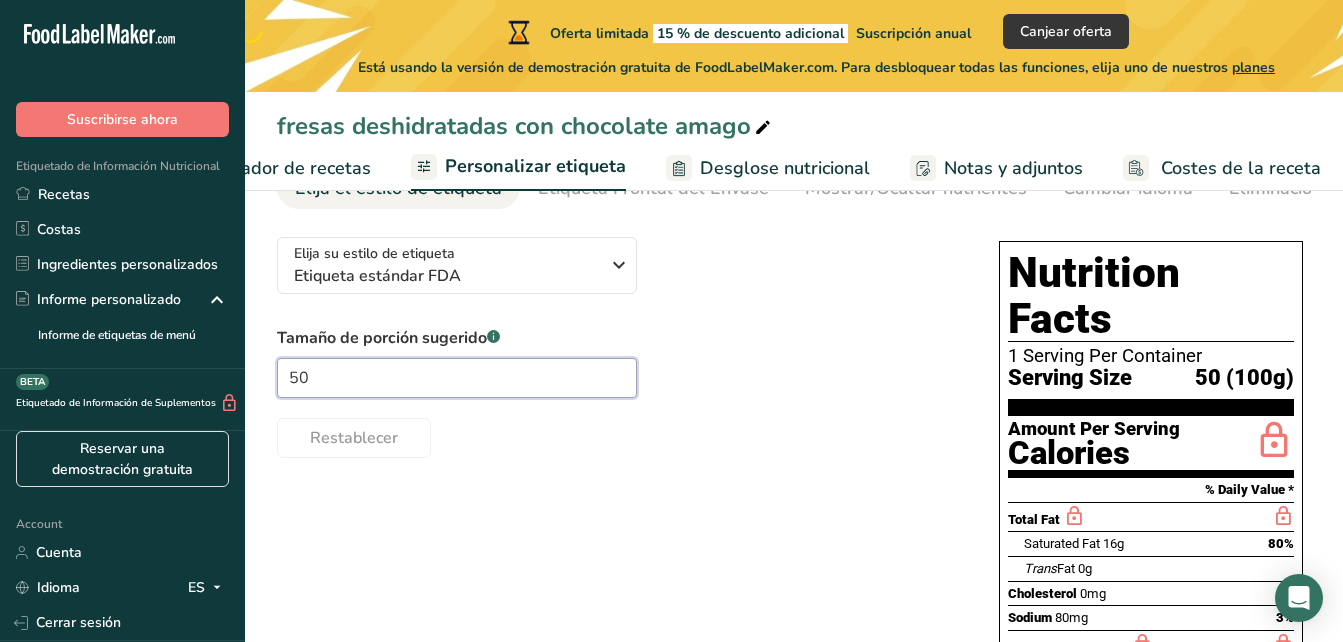 type on "5" 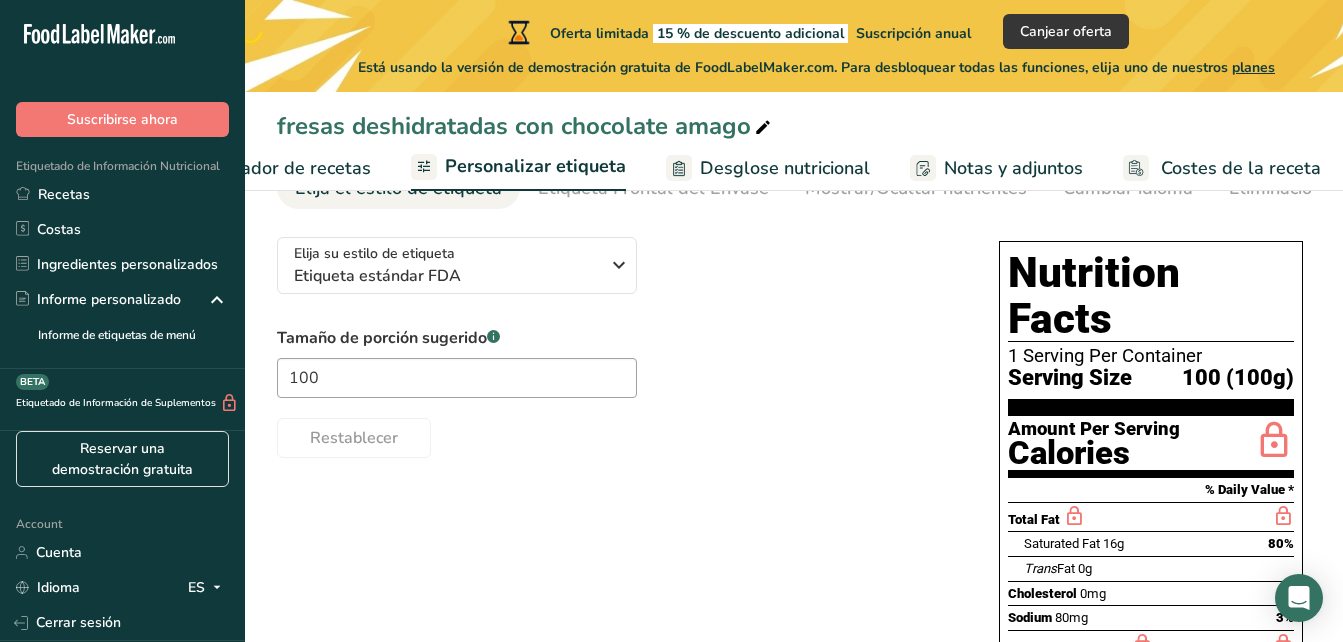 click on "Elija su estilo de etiqueta
Etiqueta estándar FDA
EE. UU. (FDA)
Etiqueta estándar FDA
Etiqueta tabular FDA
Etiqueta lineal FDA
Etiqueta simplificada FDA
Etiqueta FDA de dos columnas (Por porción/Por envase)
Etiqueta FDA de dos columnas (Tal como se vende/Tal como se prepara)
Etiqueta estándar FDA agregada
Etiqueta estándar FDA con micronutrientes listados lado a lado
Reino Unido (FSA)
Etiqueta obligatoria del Reino Unido "Parte trasera del envase"
Etiqueta de semáforo del Reino Unido "Parte frontal del envase"
Canadá (CFIA)" at bounding box center [794, 606] 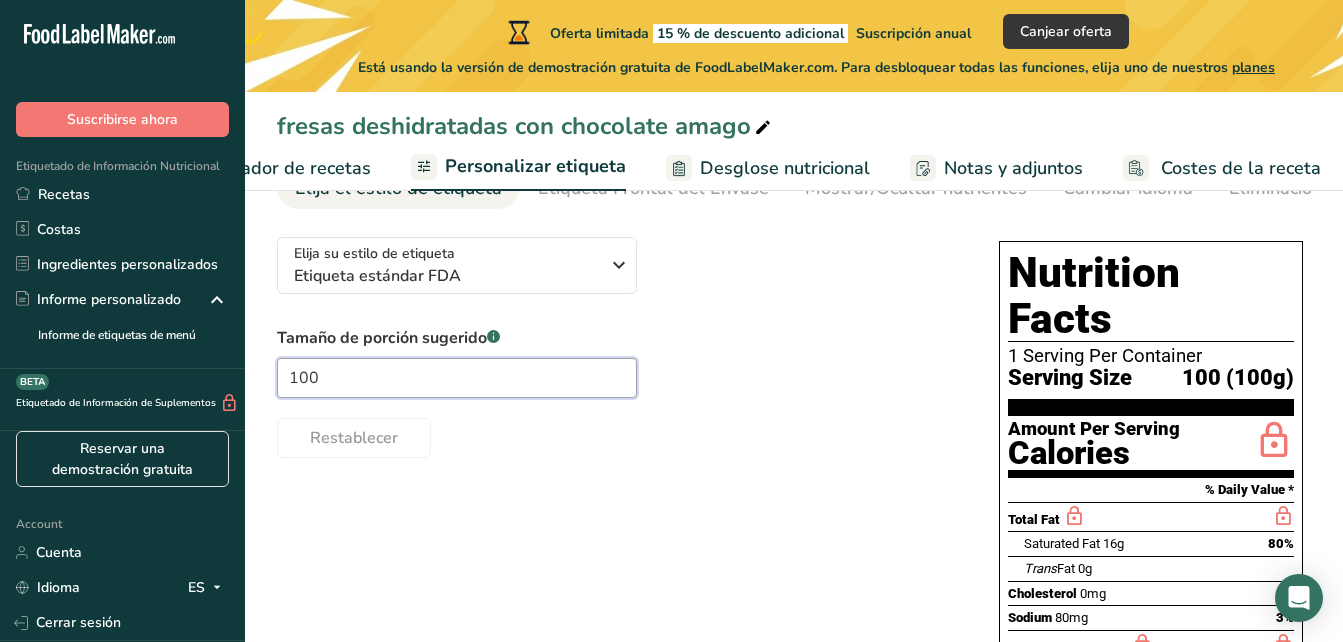click on "100" at bounding box center [457, 378] 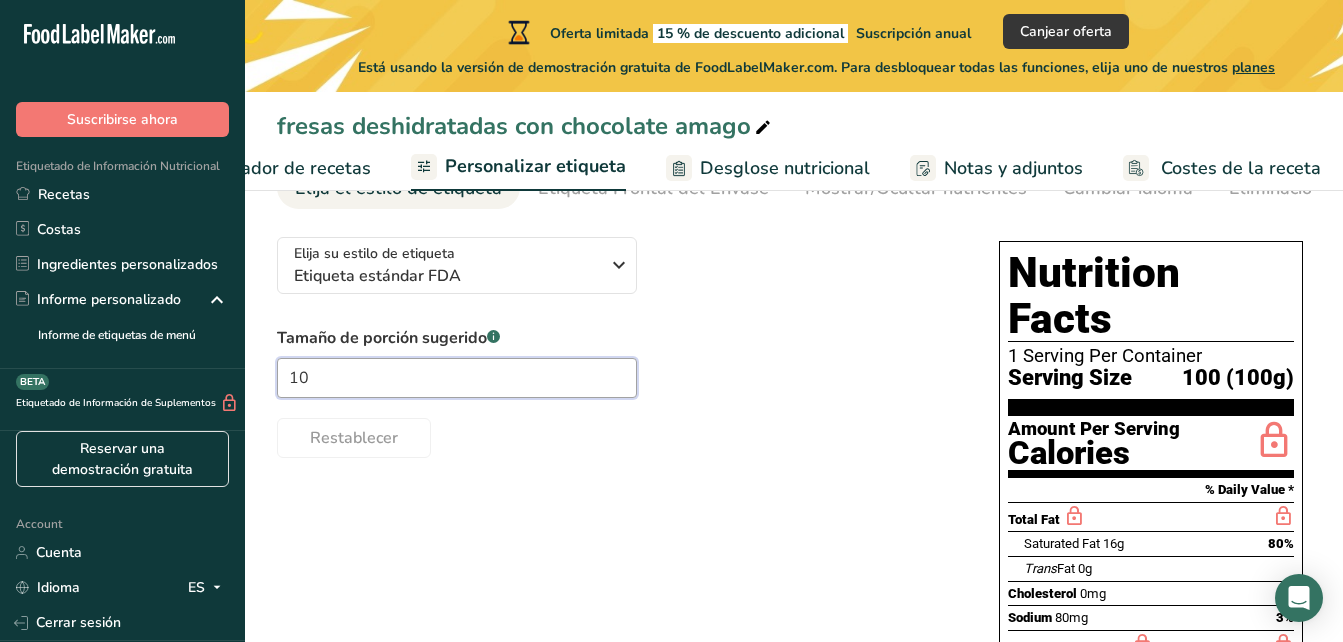 type on "1" 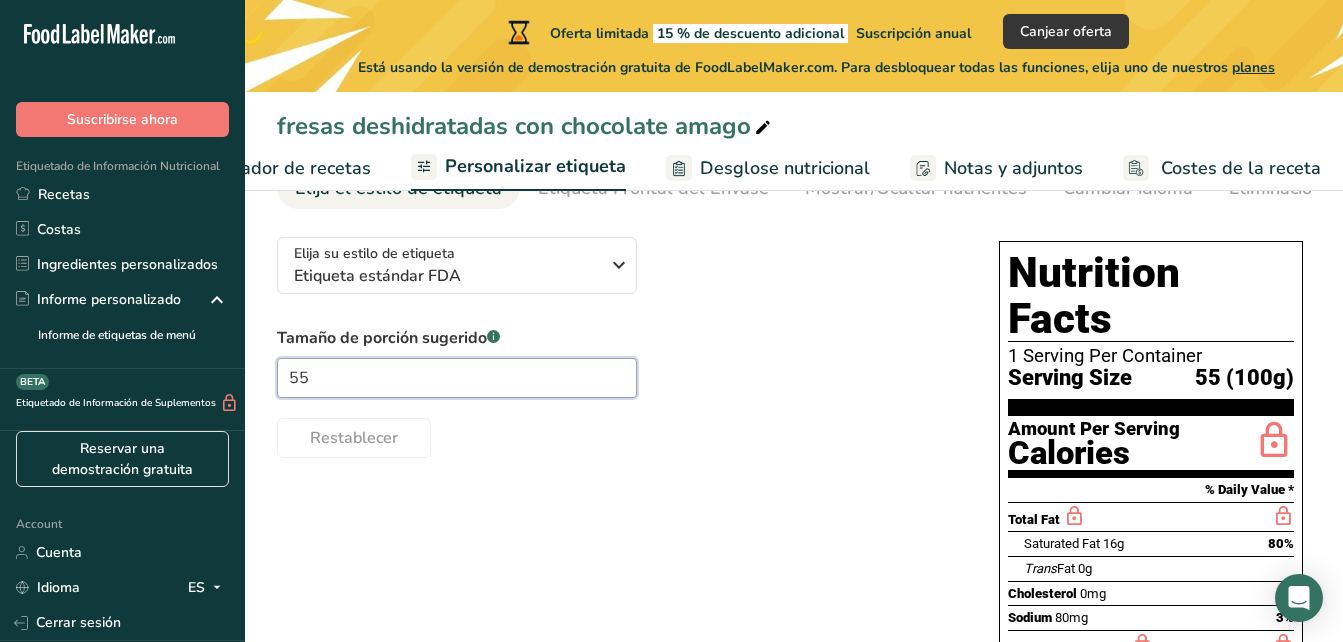 type on "55" 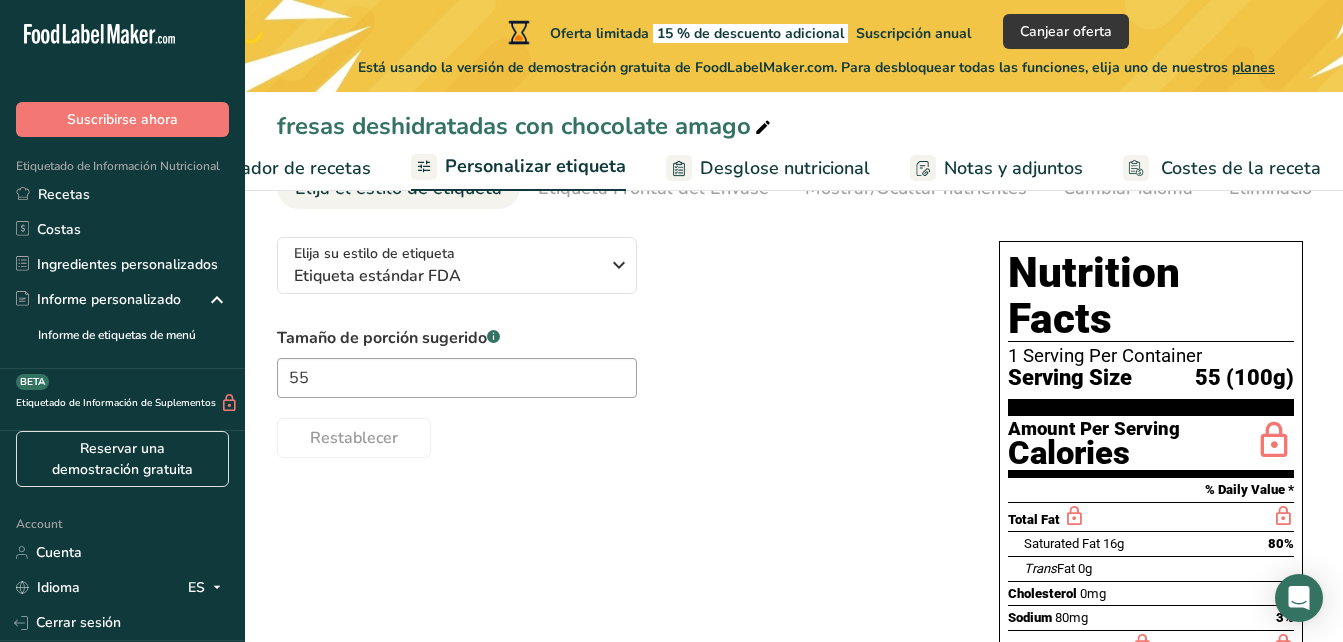 click on "Elija su estilo de etiqueta
Etiqueta estándar FDA
EE. UU. (FDA)
Etiqueta estándar FDA
Etiqueta tabular FDA
Etiqueta lineal FDA
Etiqueta simplificada FDA
Etiqueta FDA de dos columnas (Por porción/Por envase)
Etiqueta FDA de dos columnas (Tal como se vende/Tal como se prepara)
Etiqueta estándar FDA agregada
Etiqueta estándar FDA con micronutrientes listados lado a lado
Reino Unido (FSA)
Etiqueta obligatoria del Reino Unido "Parte trasera del envase"
Etiqueta de semáforo del Reino Unido "Parte frontal del envase"
Canadá (CFIA)" at bounding box center [794, 606] 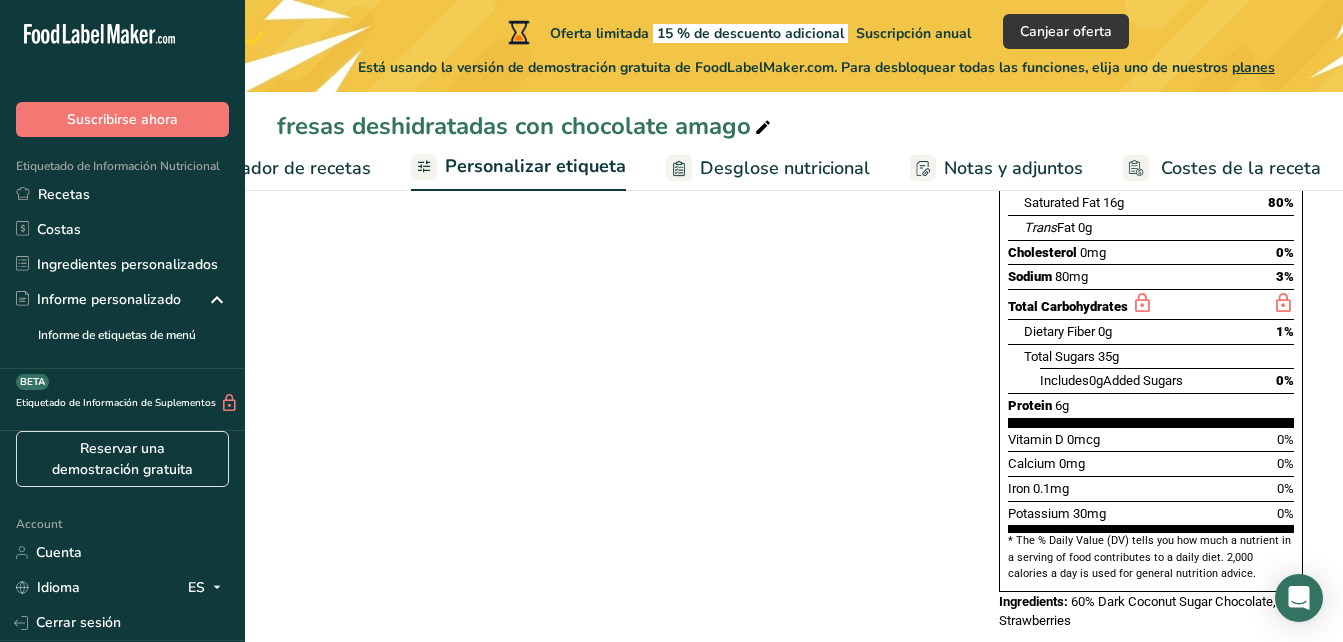 scroll, scrollTop: 0, scrollLeft: 0, axis: both 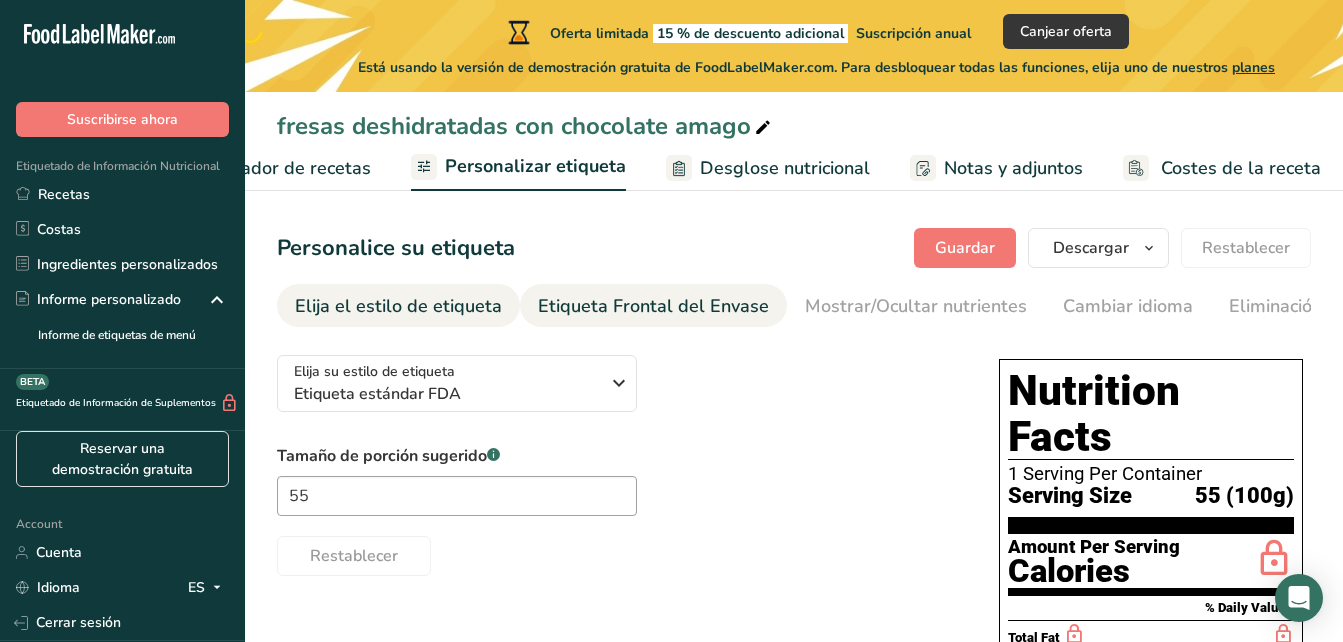 click on "Etiqueta Frontal del Envase" at bounding box center (653, 306) 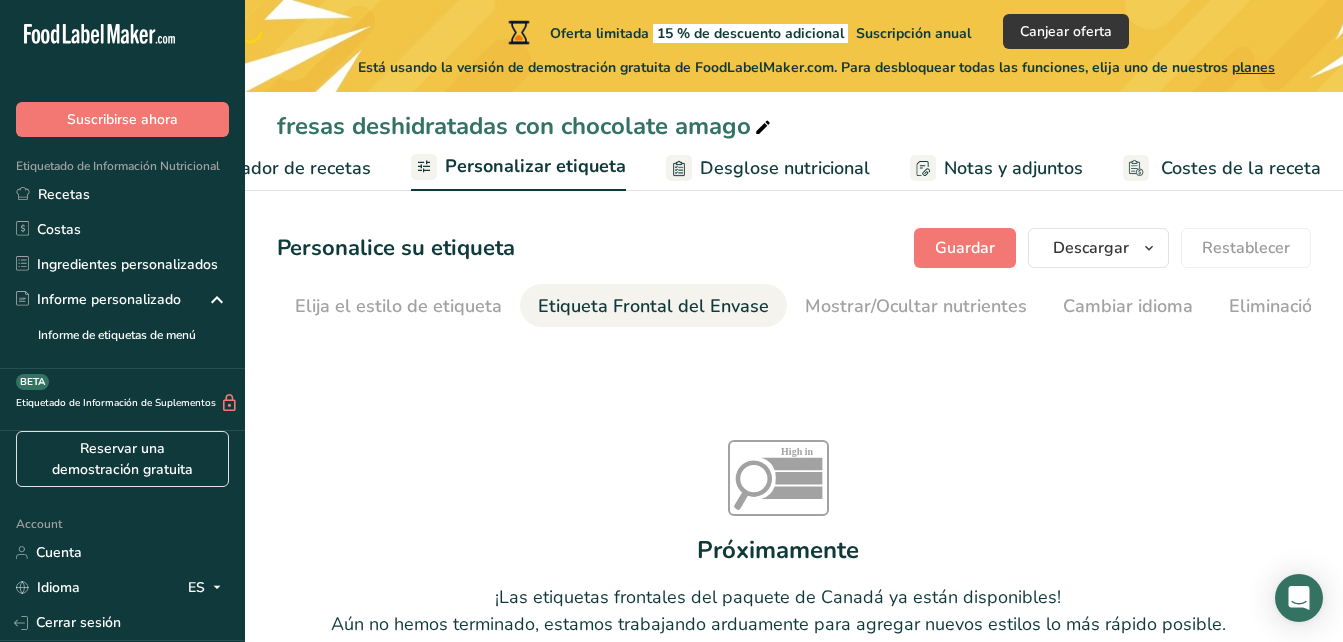 click on "Etiqueta Frontal del Envase" at bounding box center (653, 306) 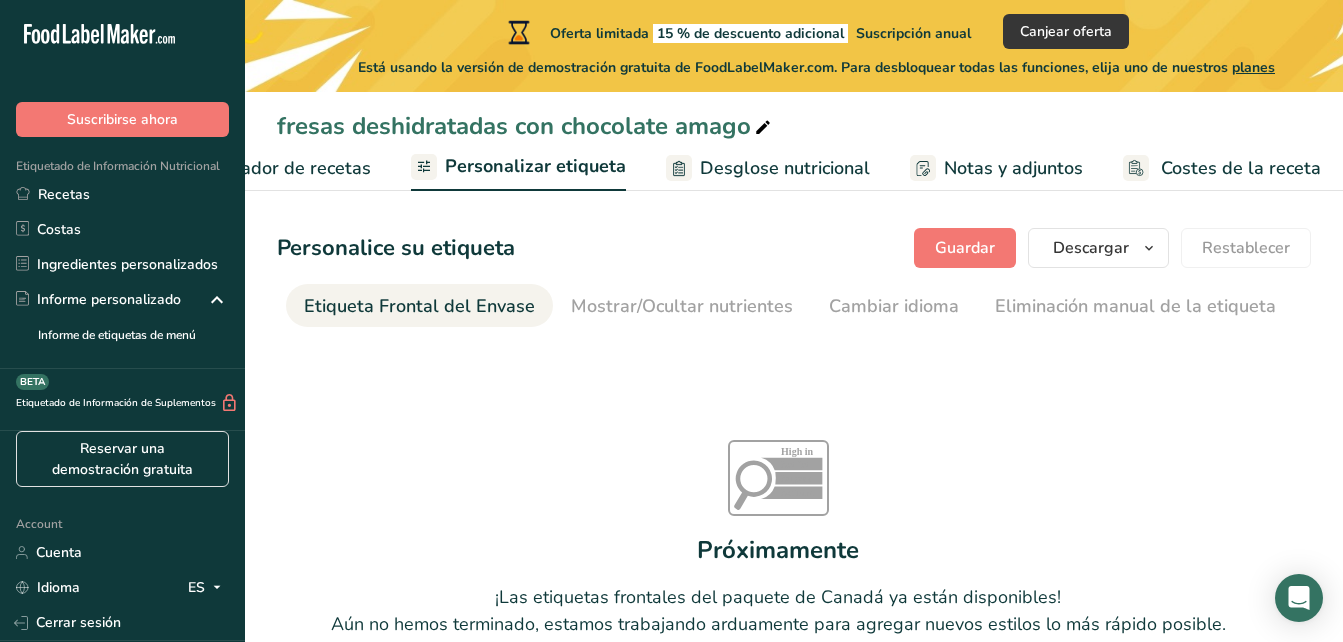 scroll, scrollTop: 0, scrollLeft: 238, axis: horizontal 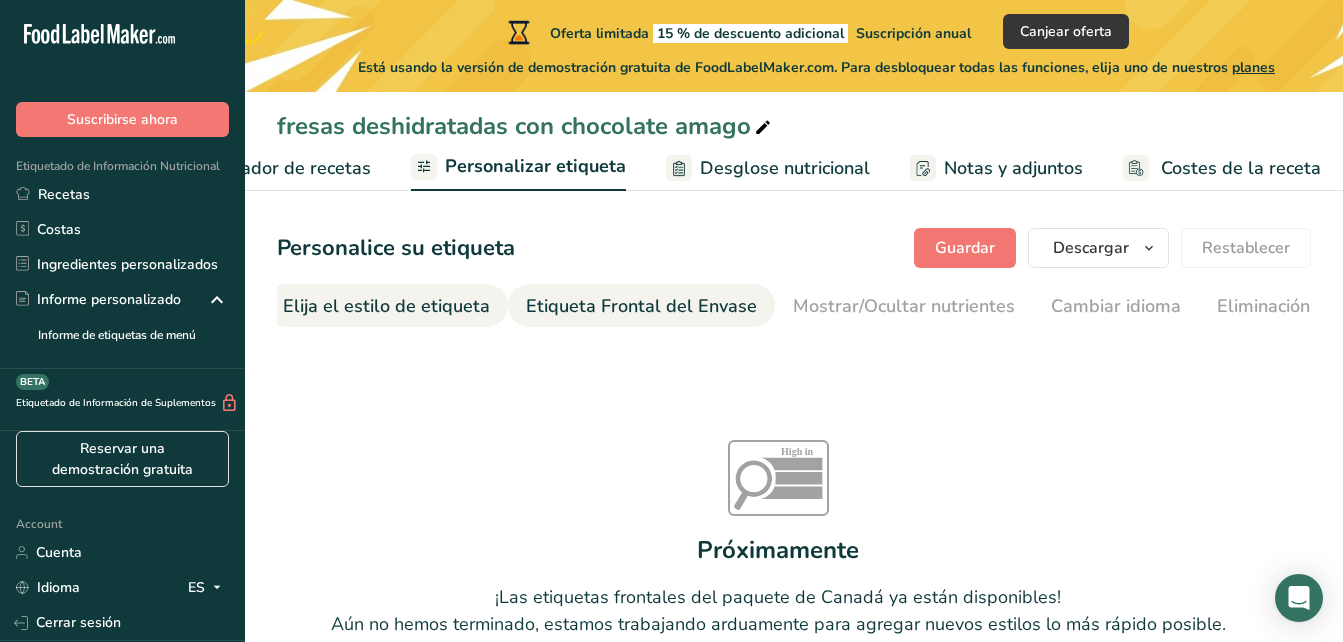 click on "Elija el estilo de etiqueta" at bounding box center (386, 306) 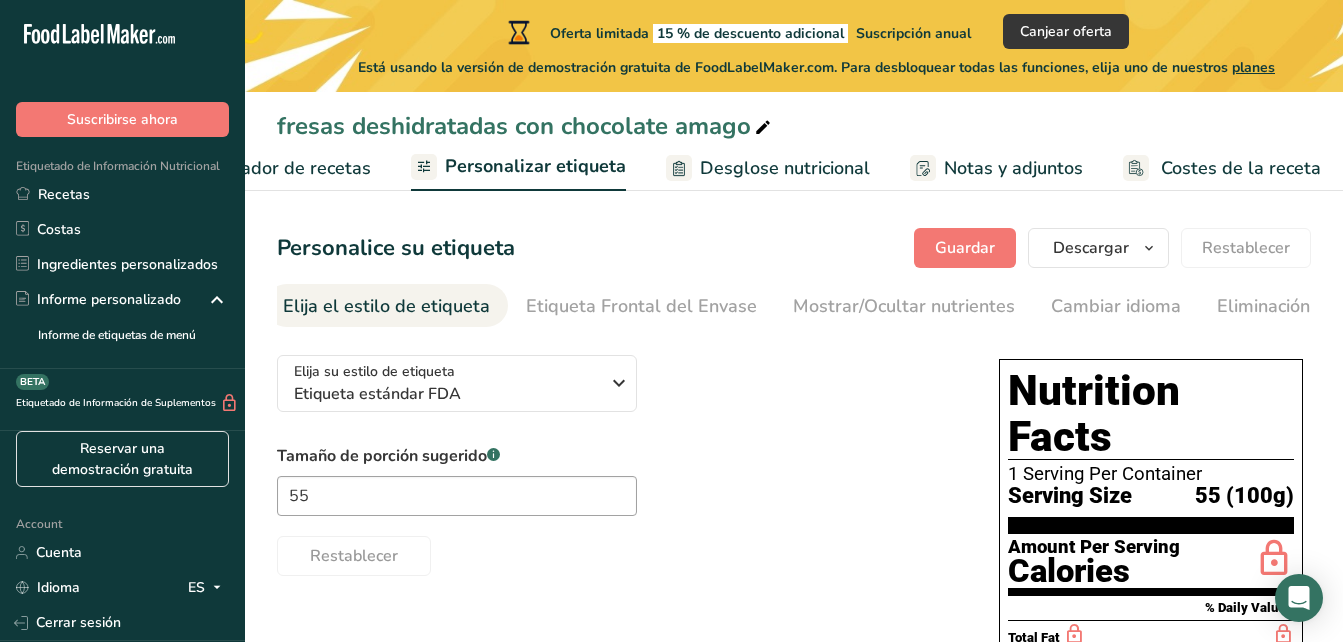 scroll, scrollTop: 0, scrollLeft: 0, axis: both 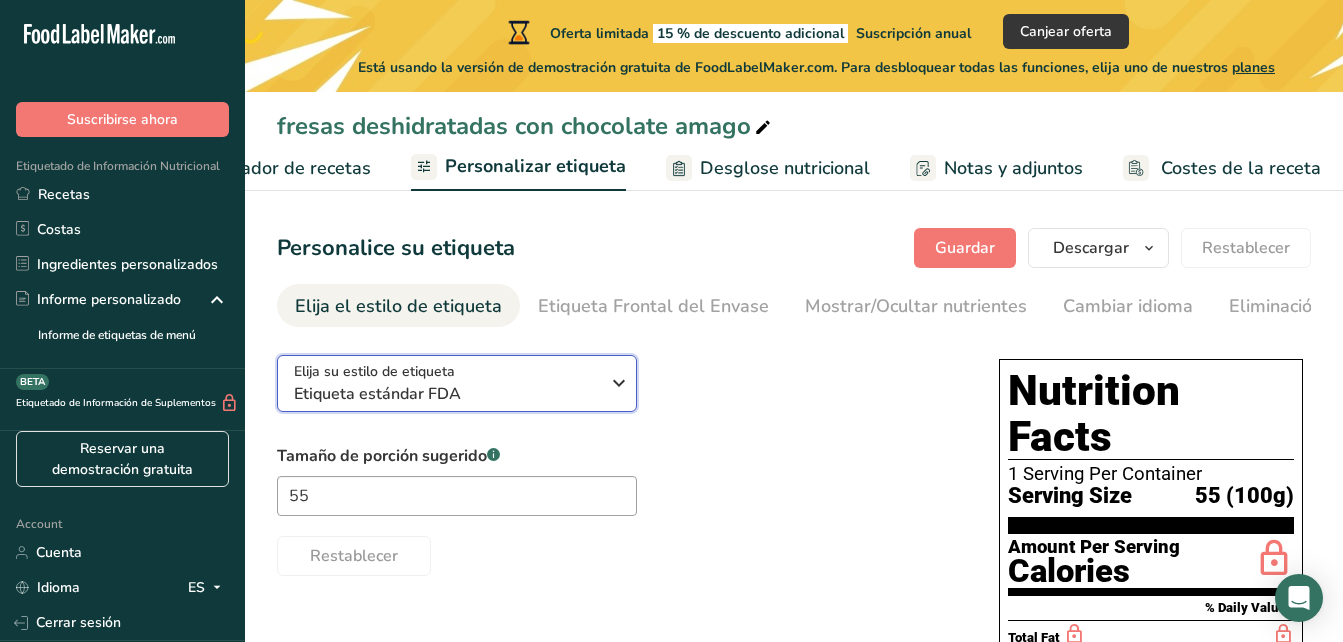 click on "Etiqueta estándar FDA" at bounding box center [446, 394] 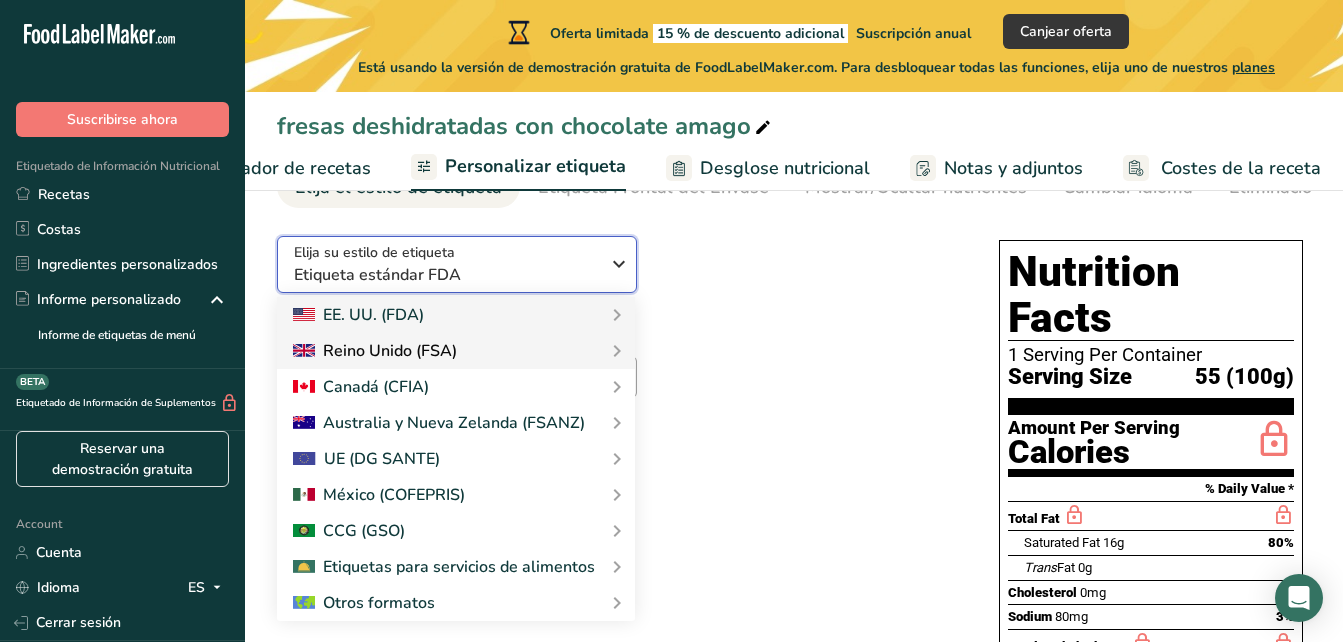 scroll, scrollTop: 120, scrollLeft: 0, axis: vertical 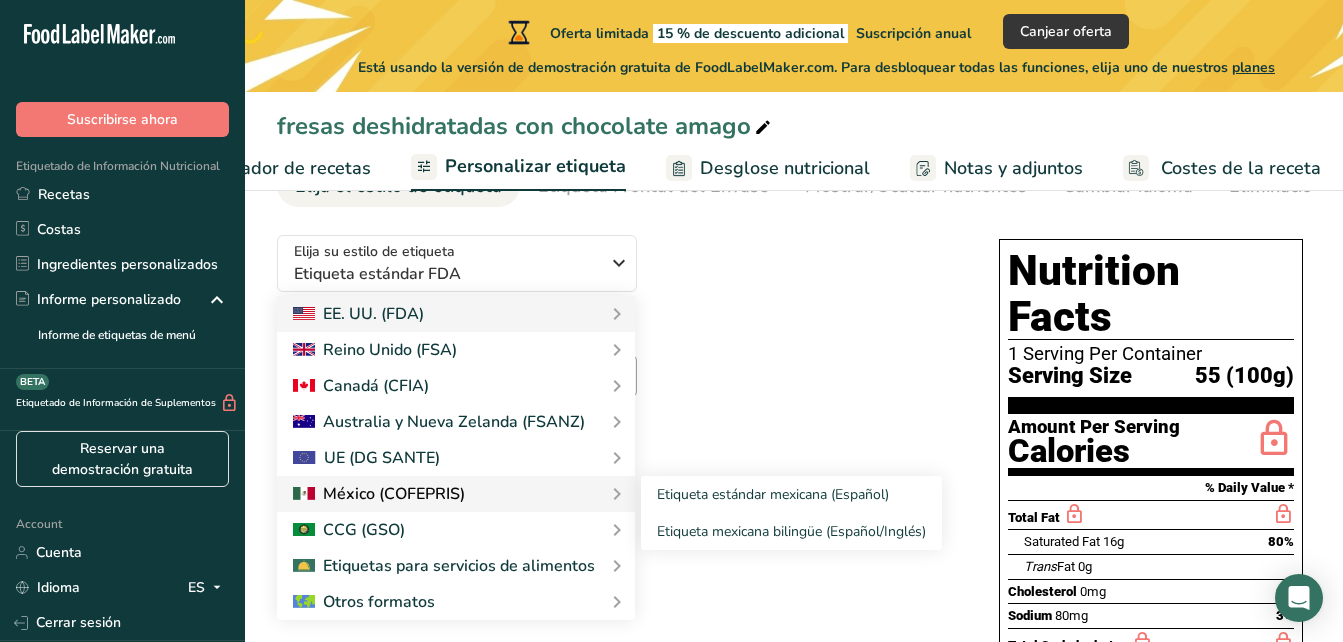 click at bounding box center (456, 494) 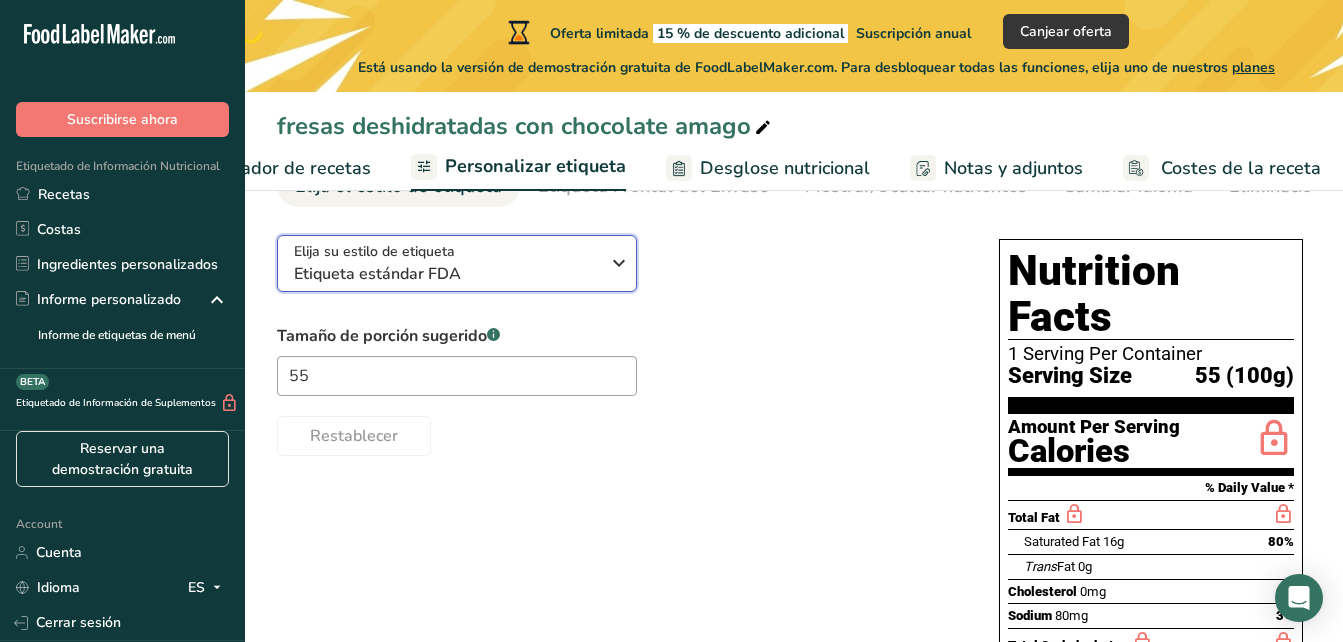 click on "Etiqueta estándar FDA" at bounding box center (446, 274) 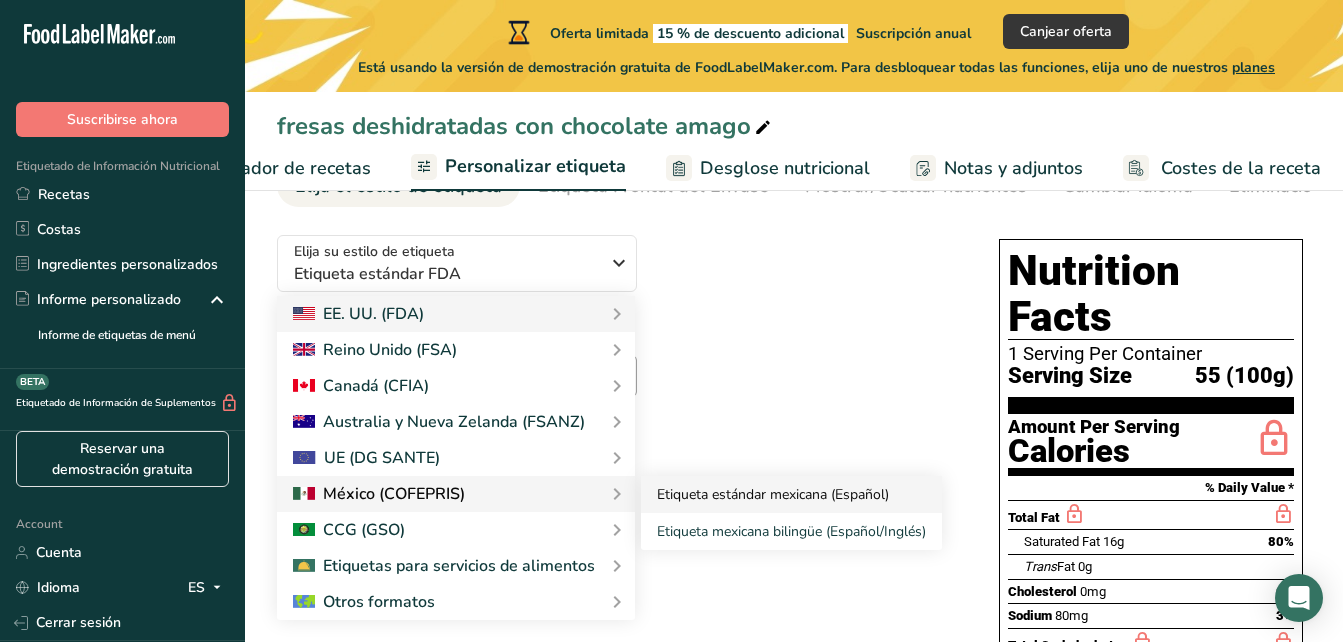 click on "Etiqueta estándar mexicana (Español)" at bounding box center (791, 494) 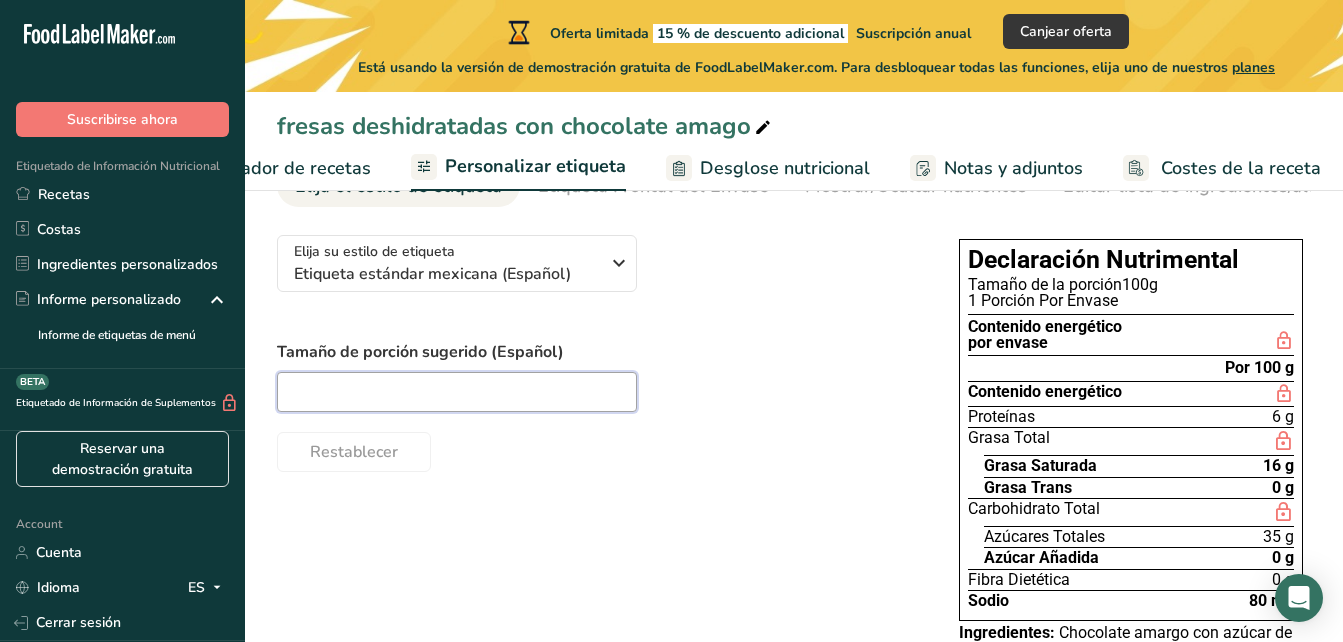 click at bounding box center [457, 392] 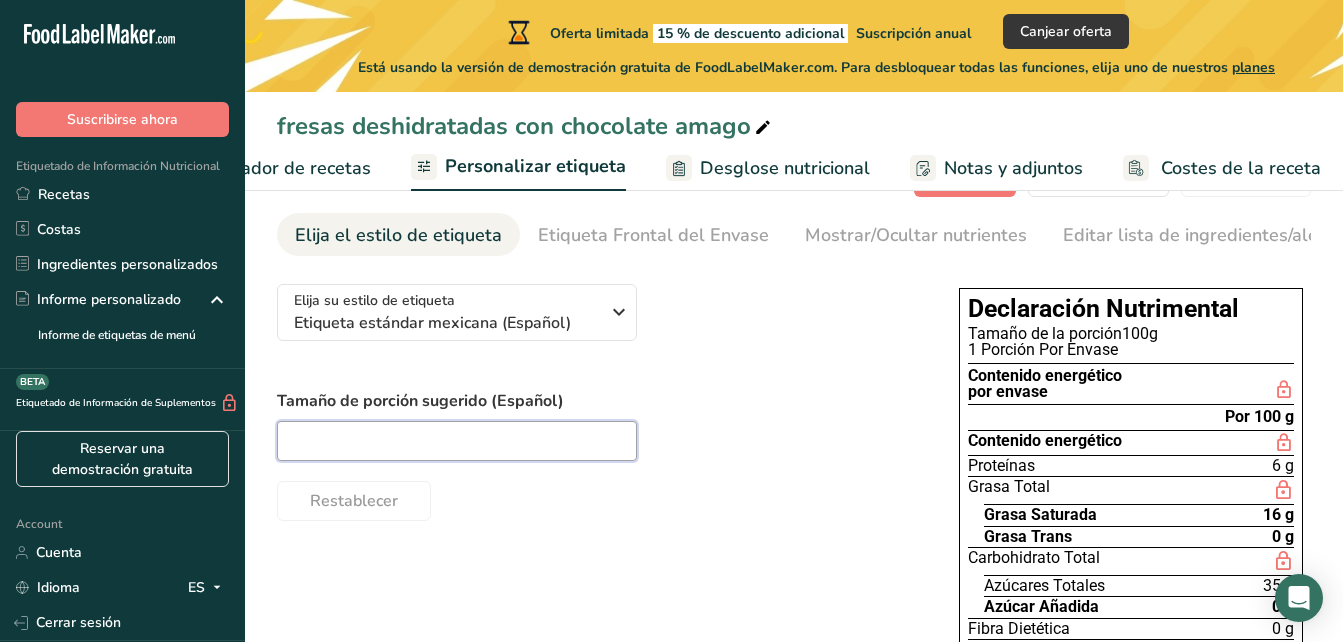 scroll, scrollTop: 72, scrollLeft: 0, axis: vertical 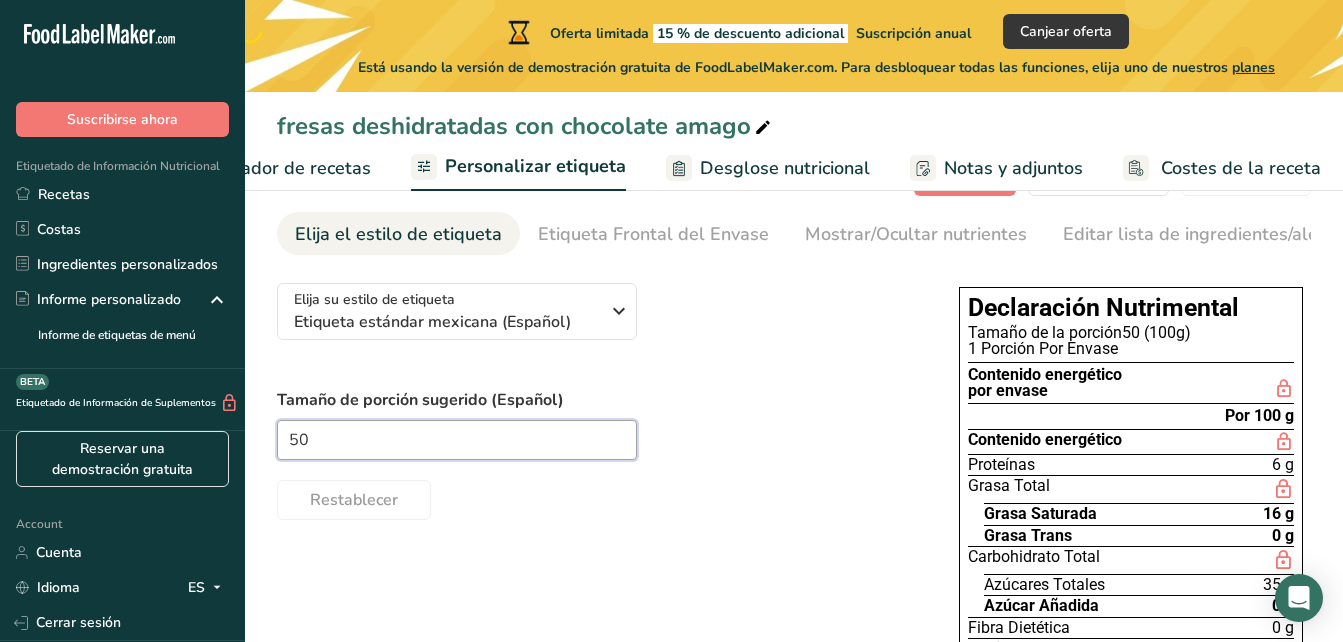 type on "5" 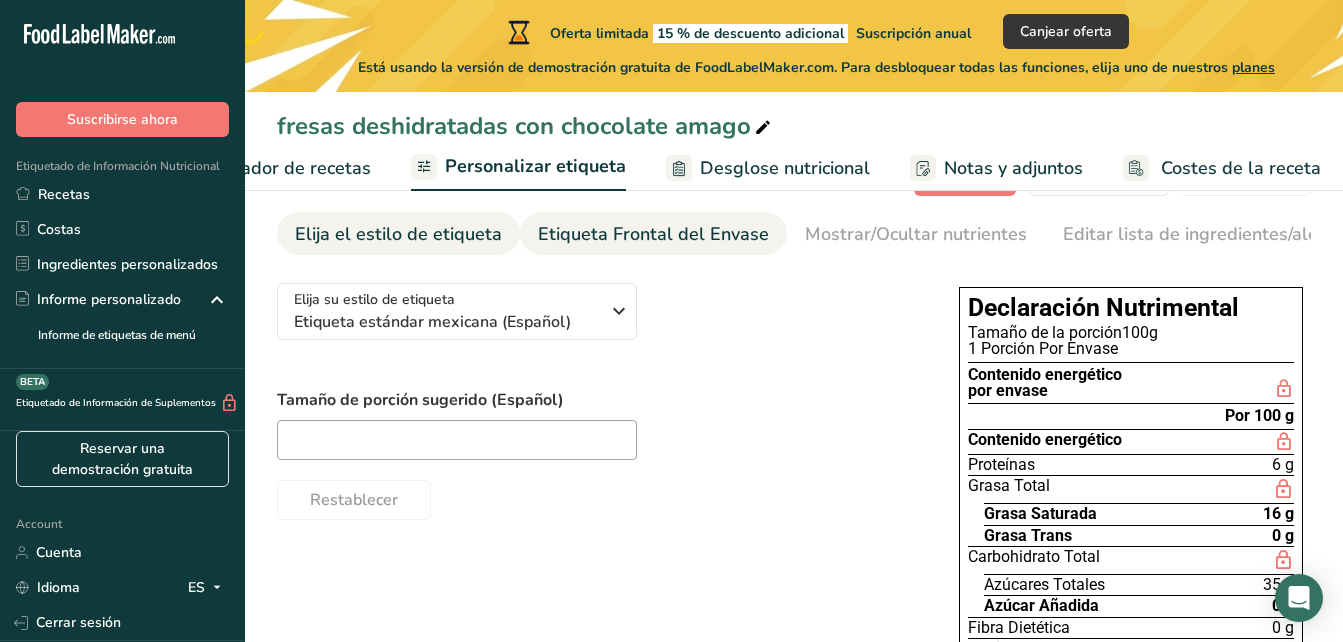click on "Etiqueta Frontal del Envase" at bounding box center [653, 234] 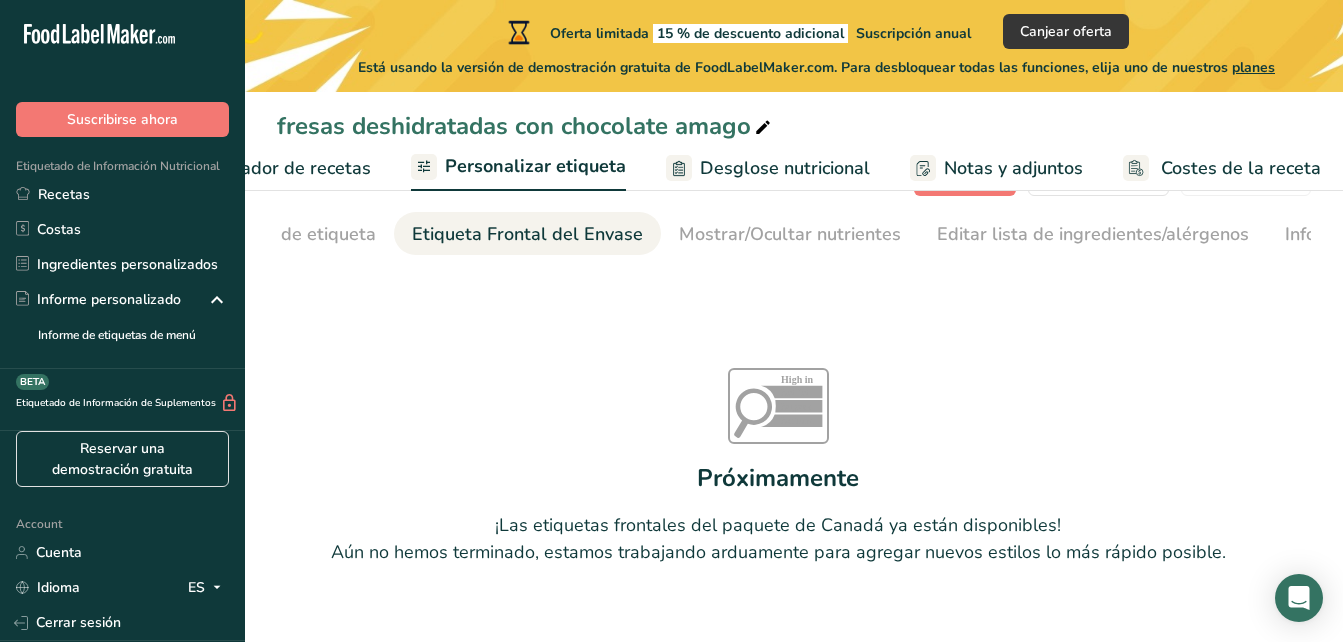 scroll, scrollTop: 0, scrollLeft: 238, axis: horizontal 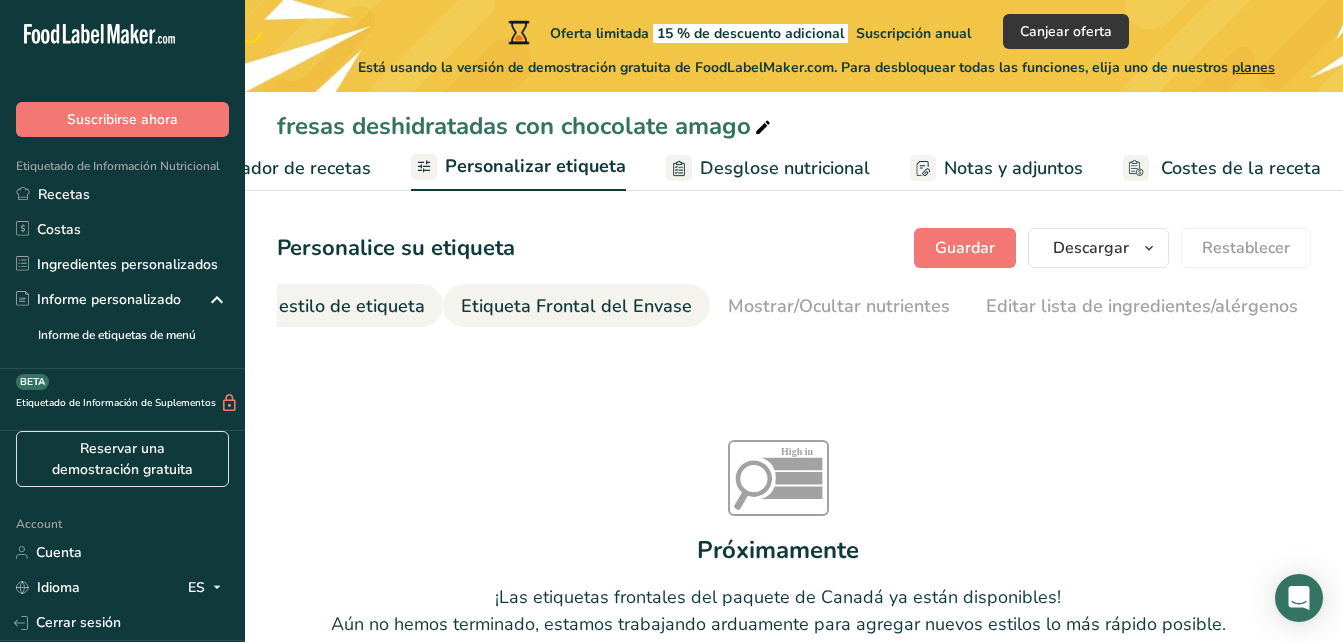 click on "Elija el estilo de etiqueta" at bounding box center [321, 306] 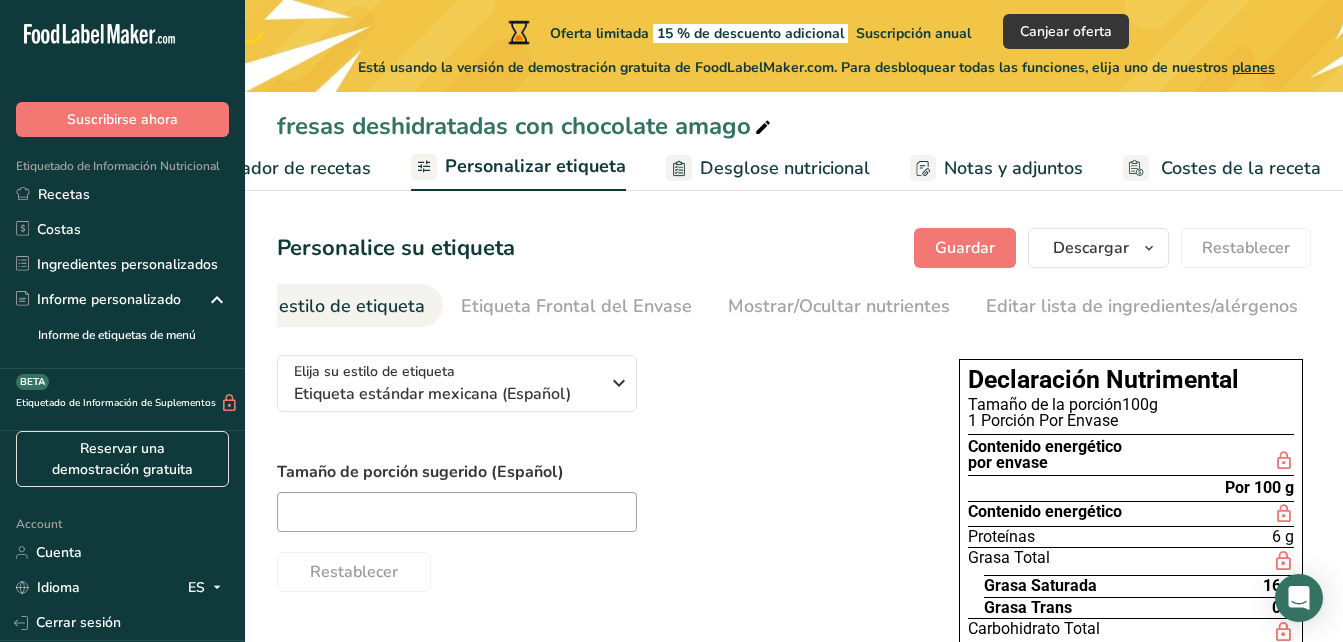 scroll, scrollTop: 0, scrollLeft: 0, axis: both 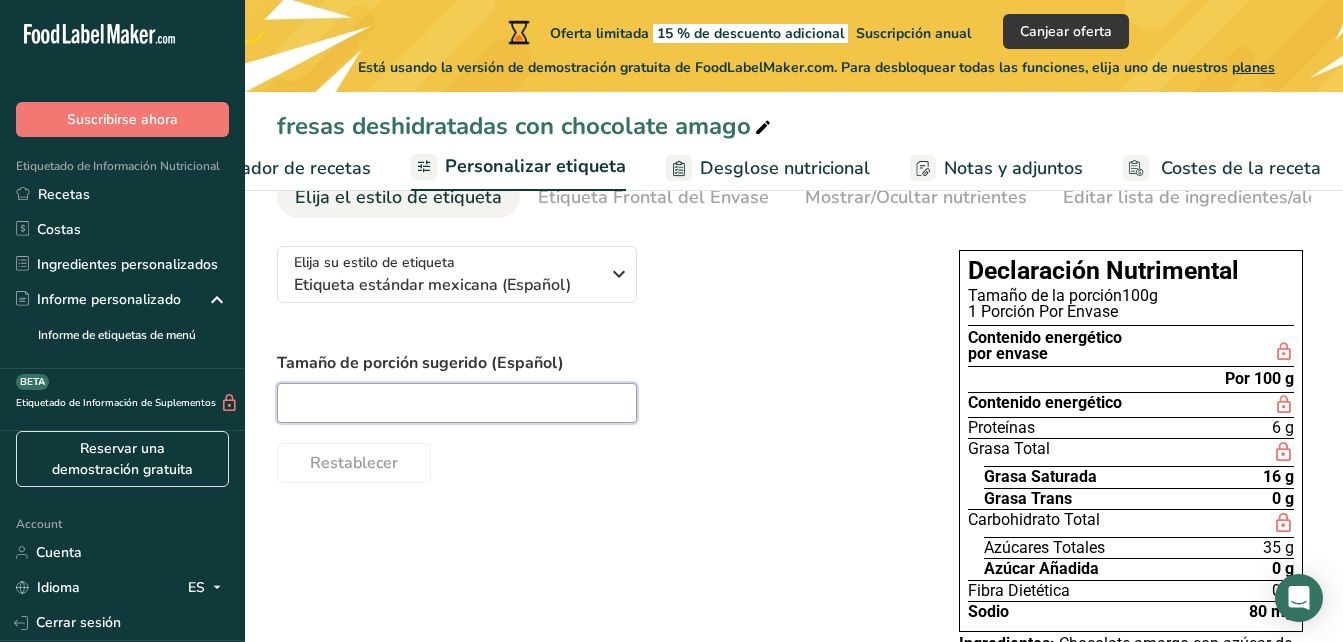 click at bounding box center [457, 403] 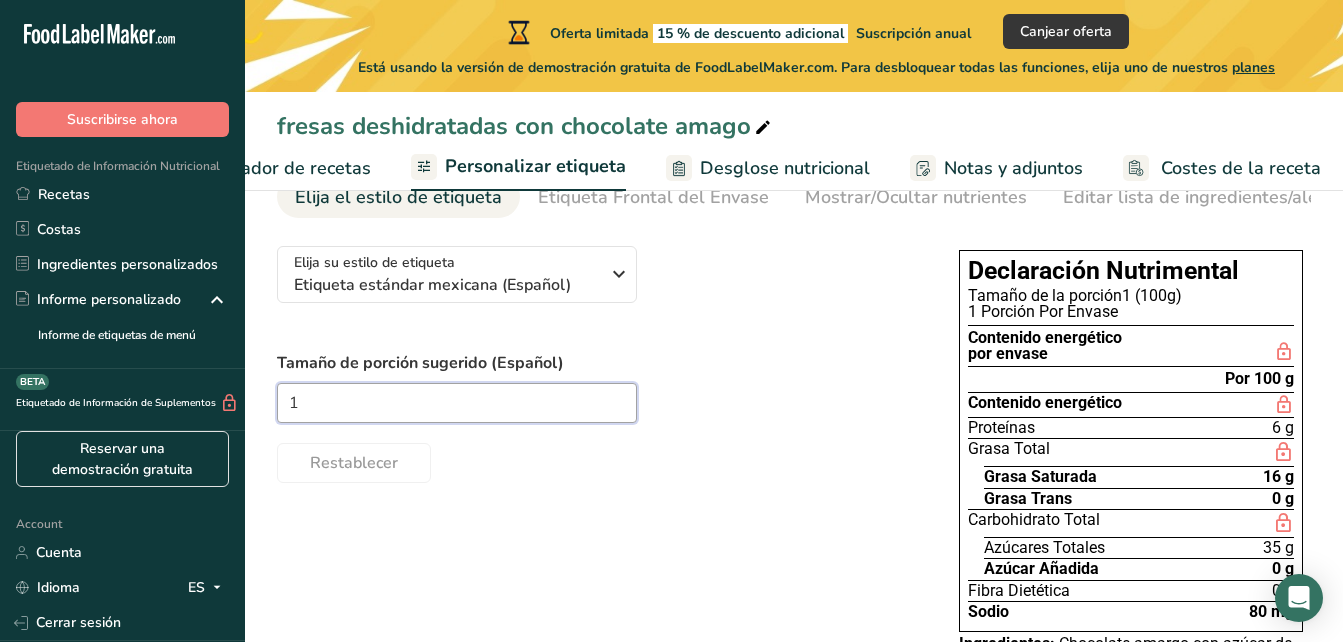 type on "1" 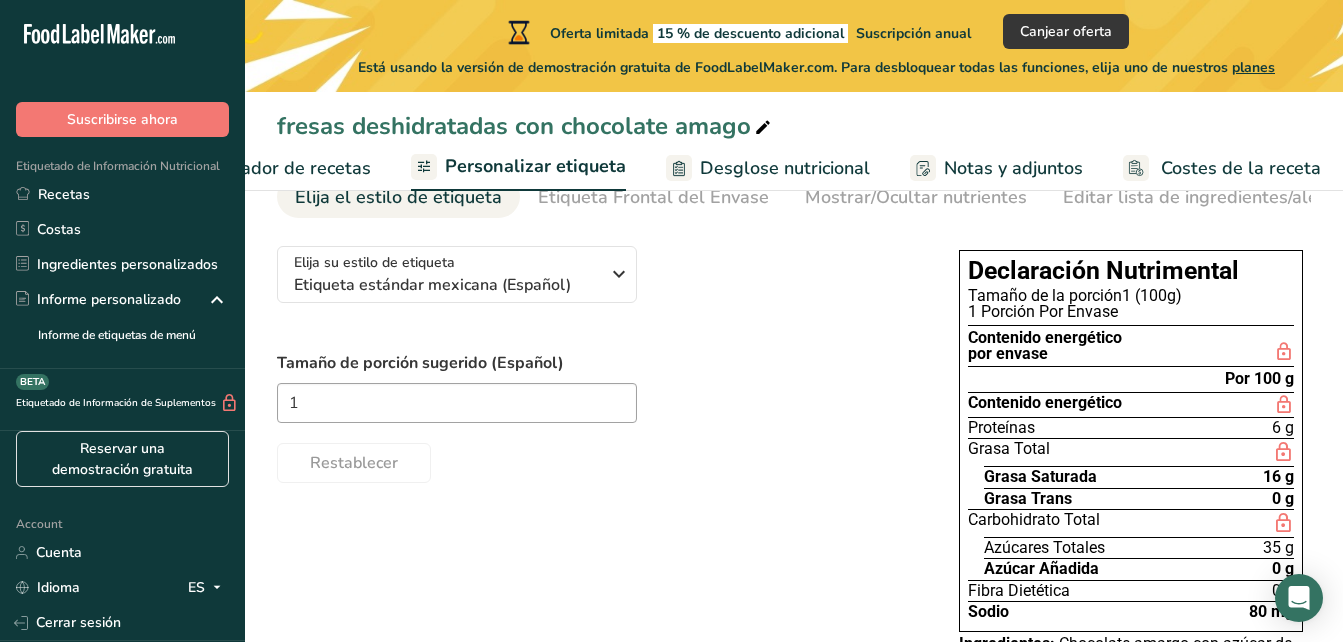 click on "Restablecer" at bounding box center [598, 459] 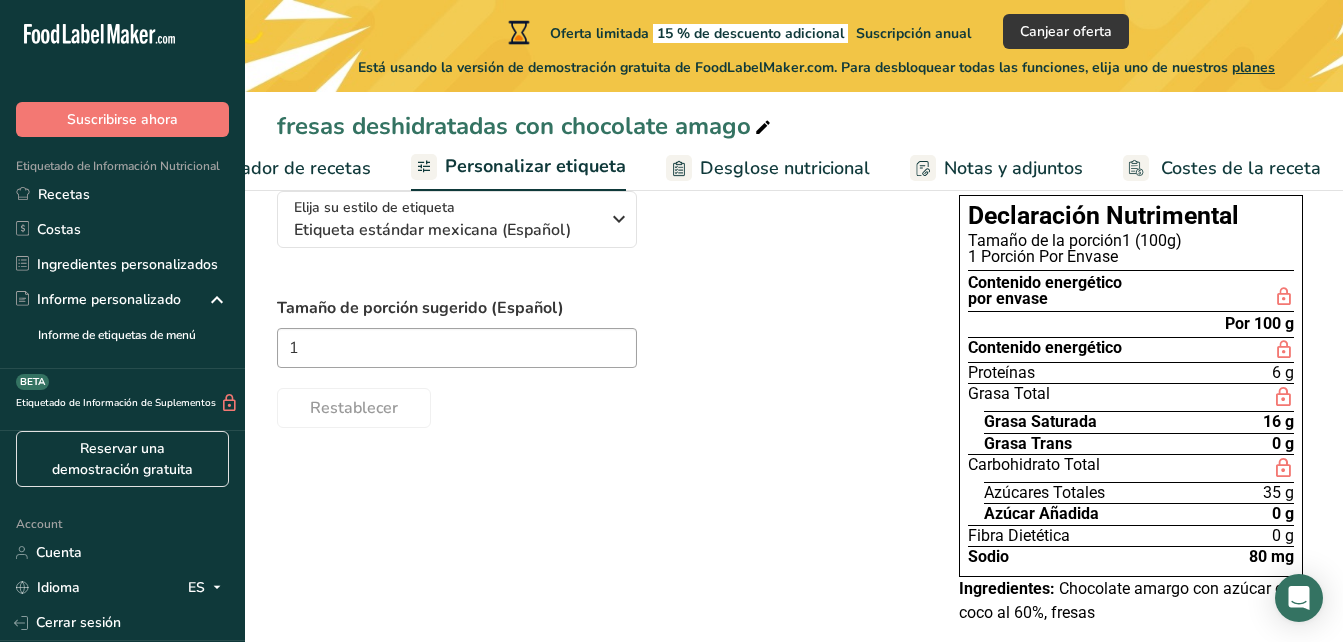 scroll, scrollTop: 165, scrollLeft: 0, axis: vertical 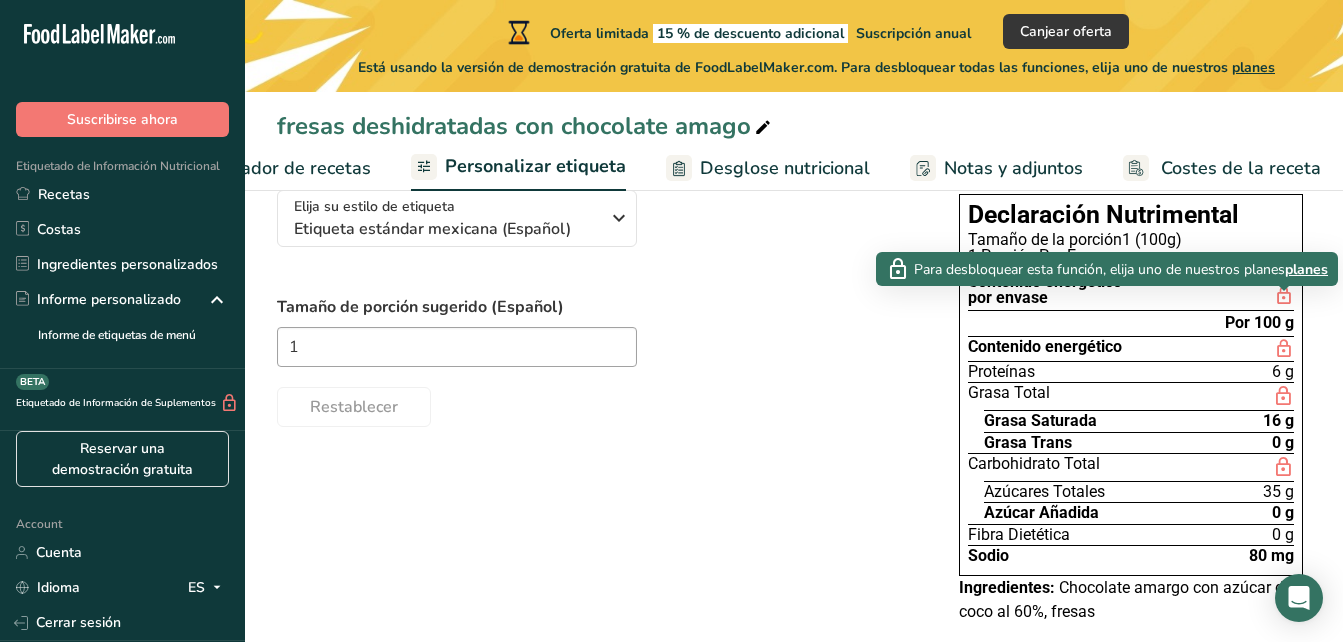 click at bounding box center (1284, 296) 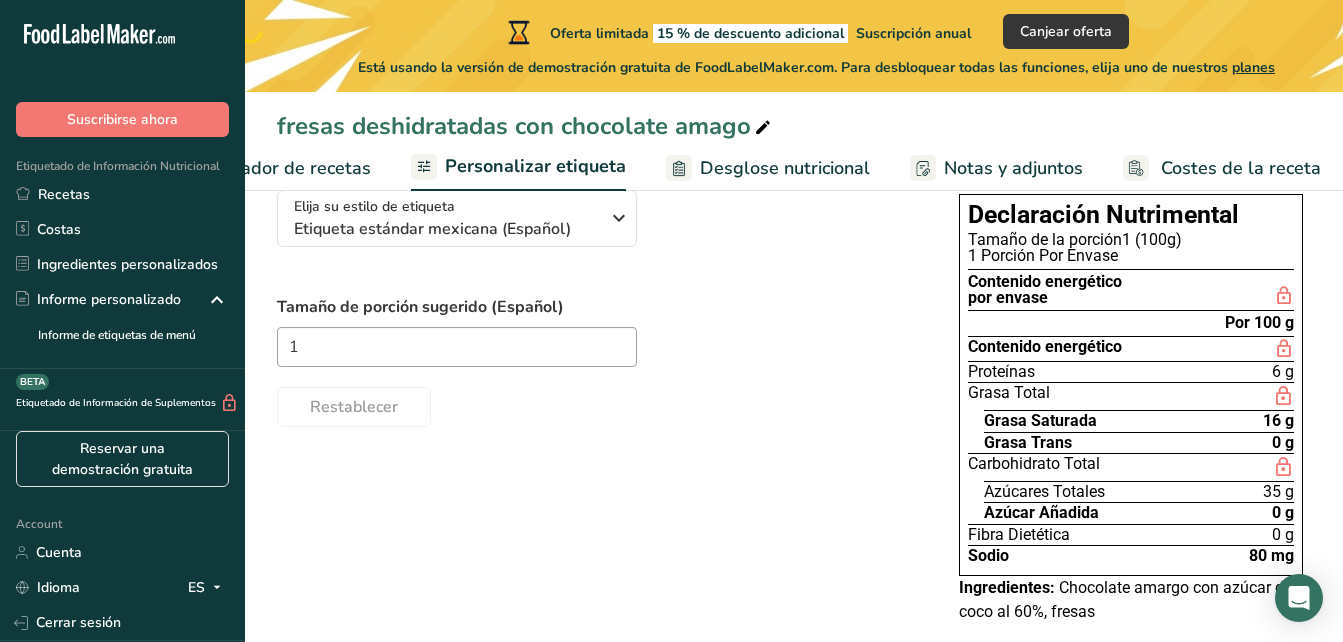 click at bounding box center [1284, 296] 